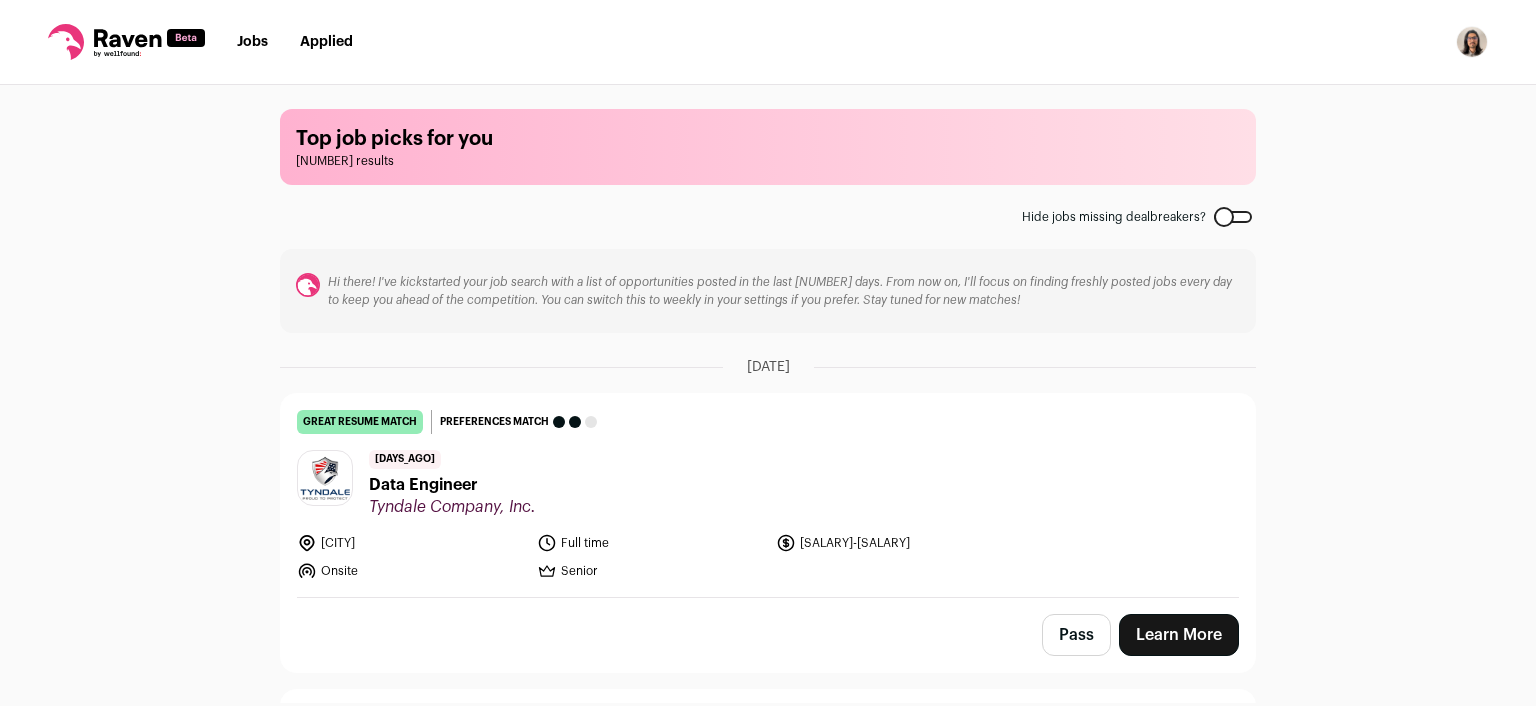 scroll, scrollTop: 0, scrollLeft: 0, axis: both 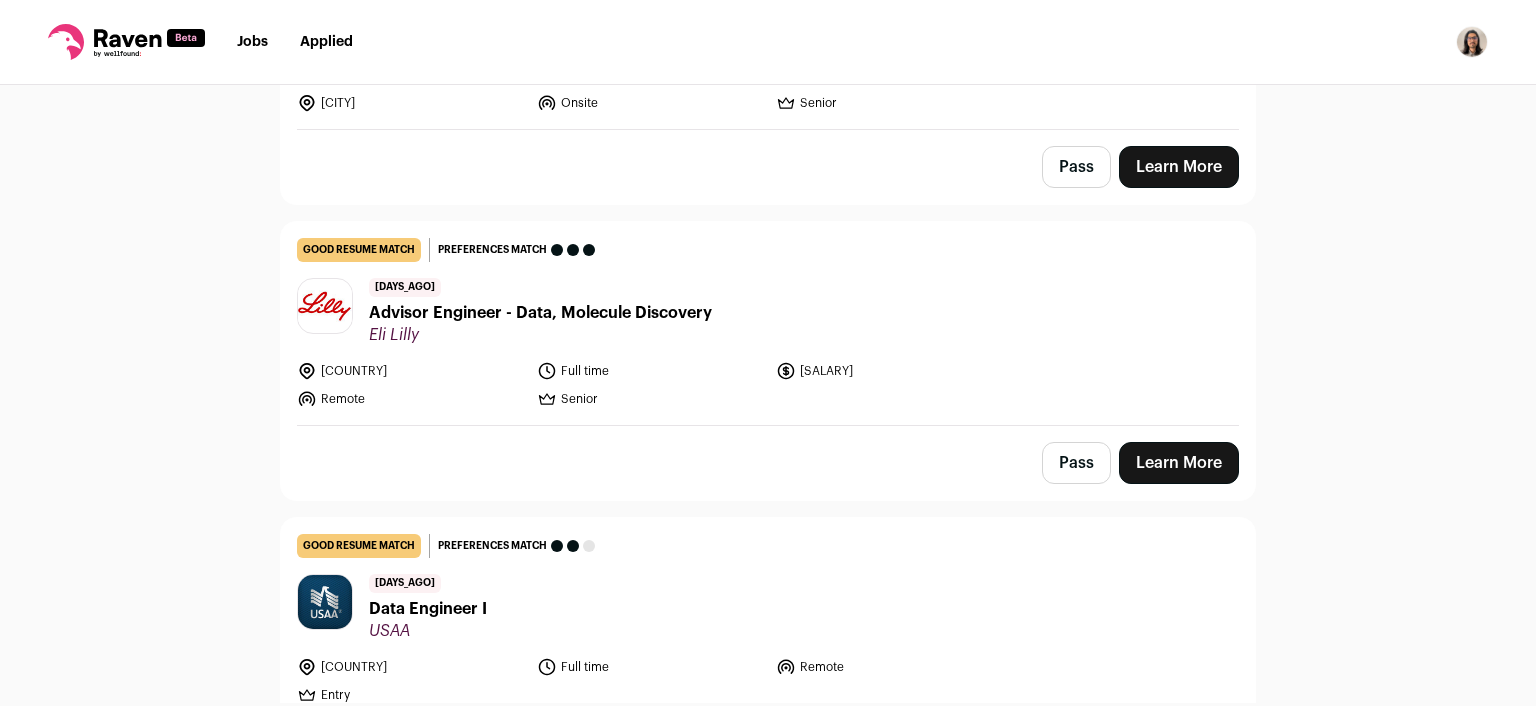 click on "Eli Lilly" at bounding box center [540, 335] 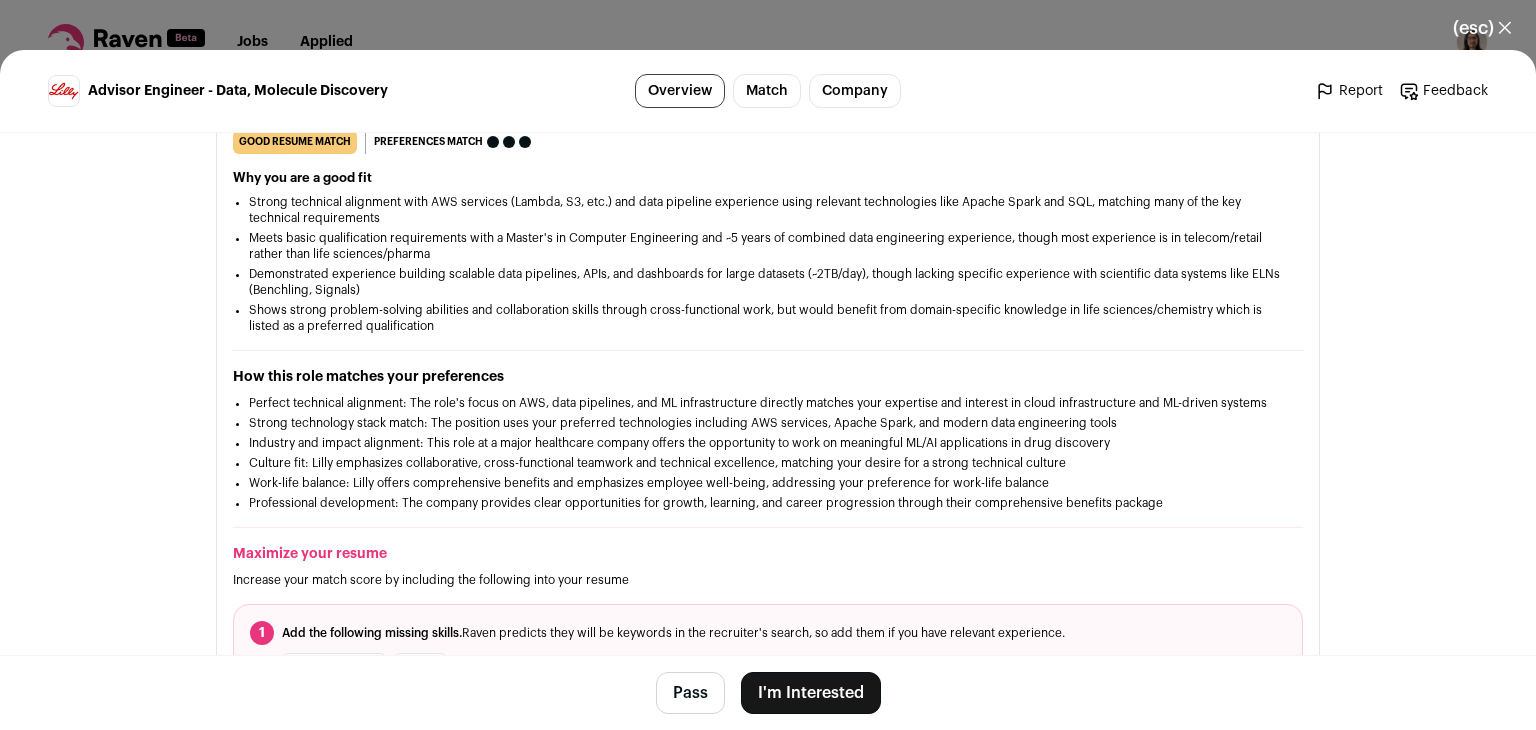 scroll, scrollTop: 600, scrollLeft: 0, axis: vertical 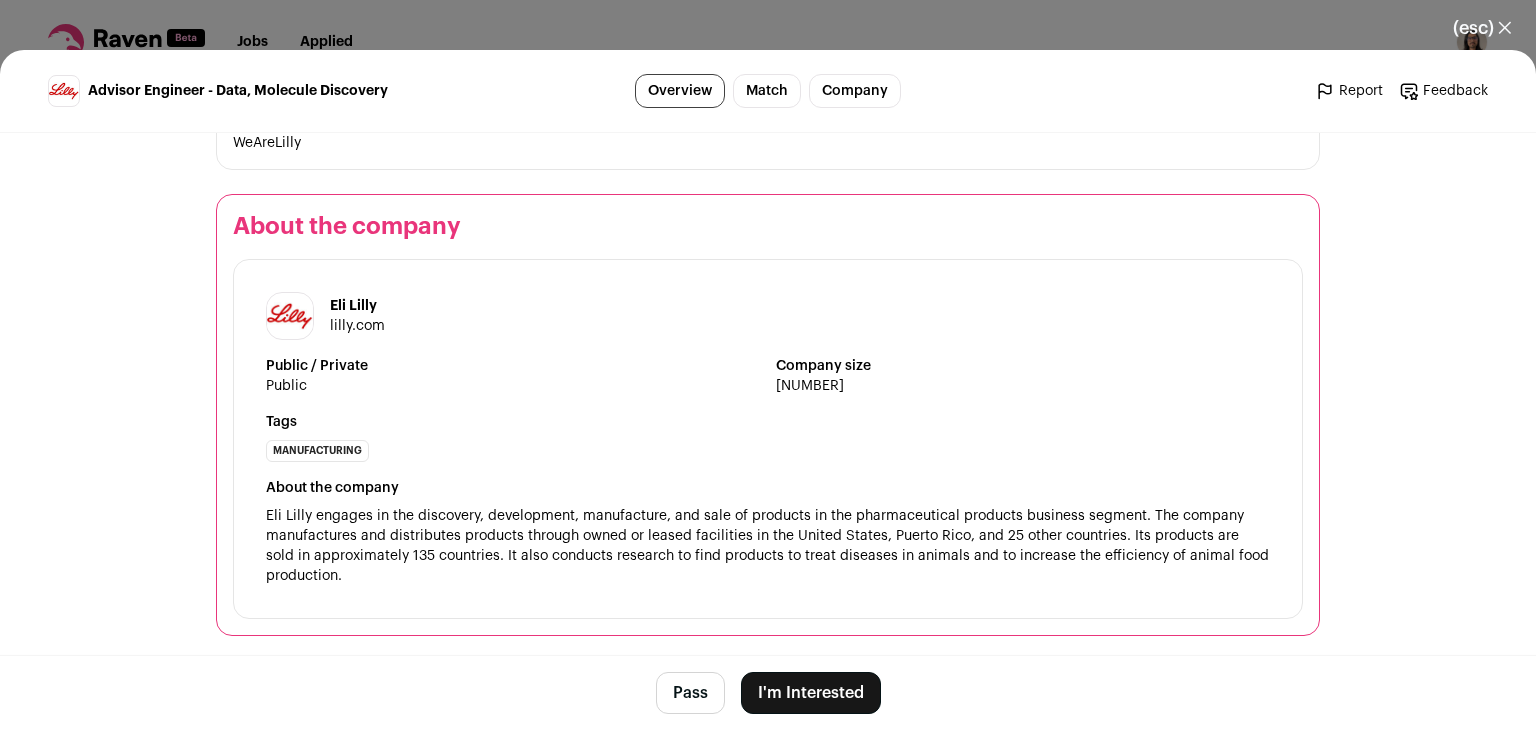 click on "I'm Interested" at bounding box center [811, 693] 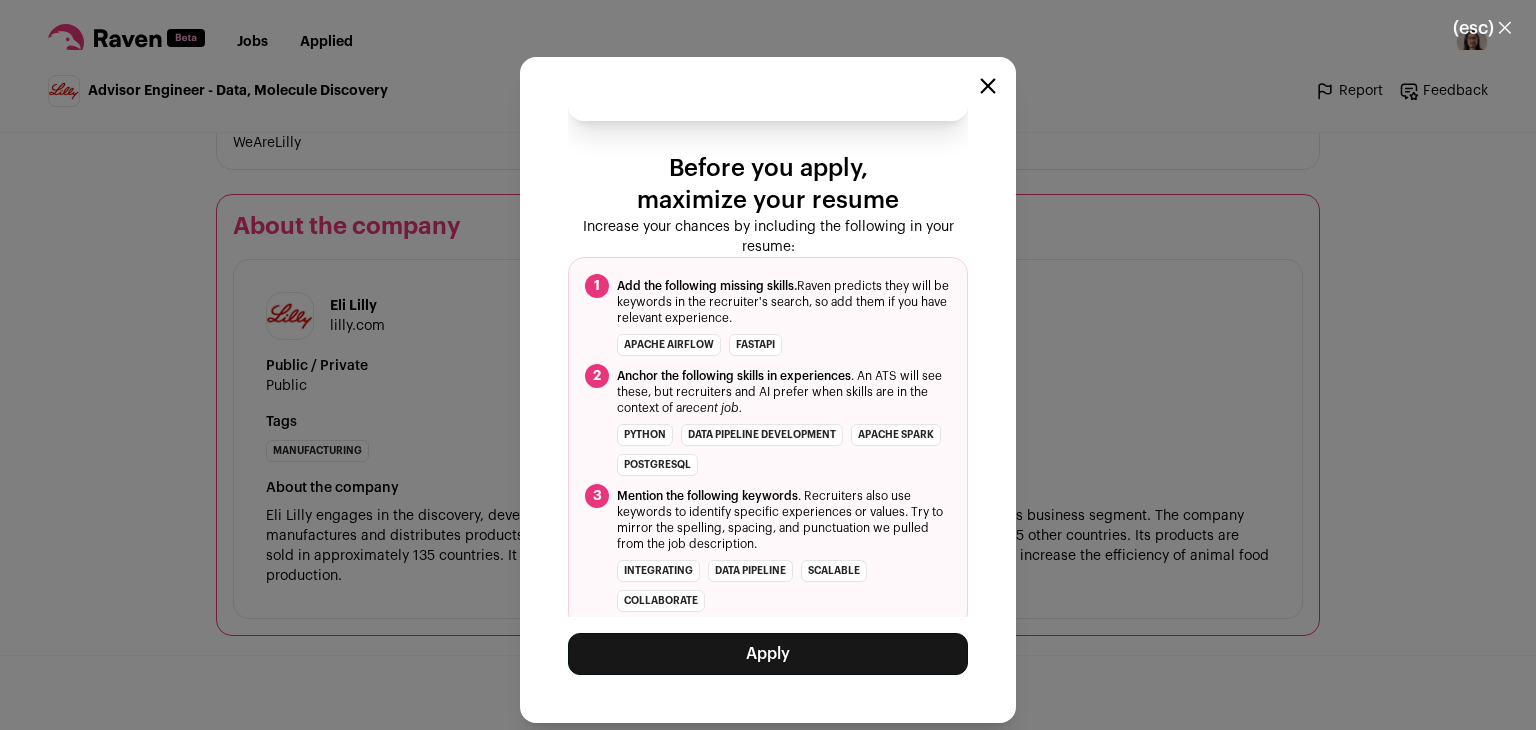 scroll, scrollTop: 107, scrollLeft: 0, axis: vertical 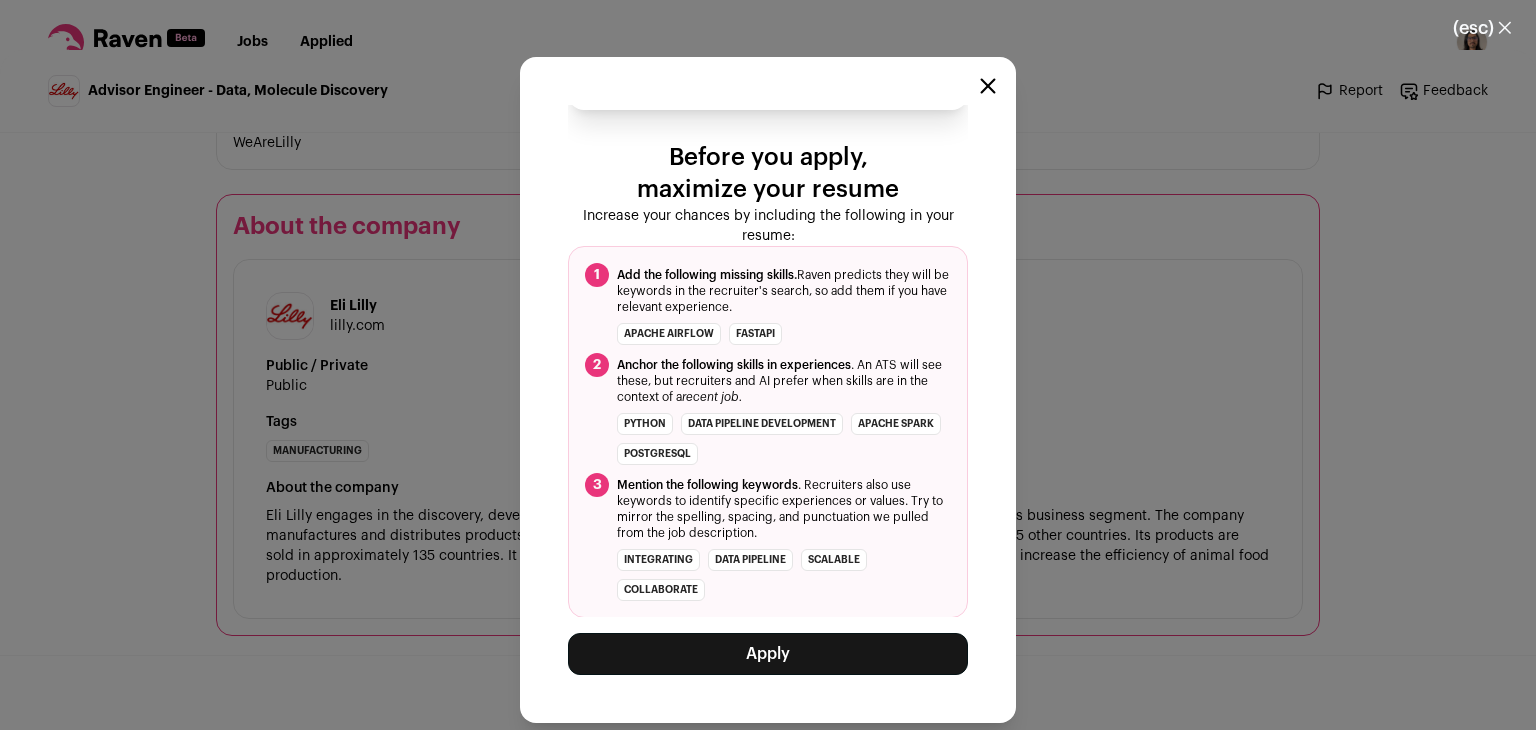 click on "Apply" at bounding box center (768, 654) 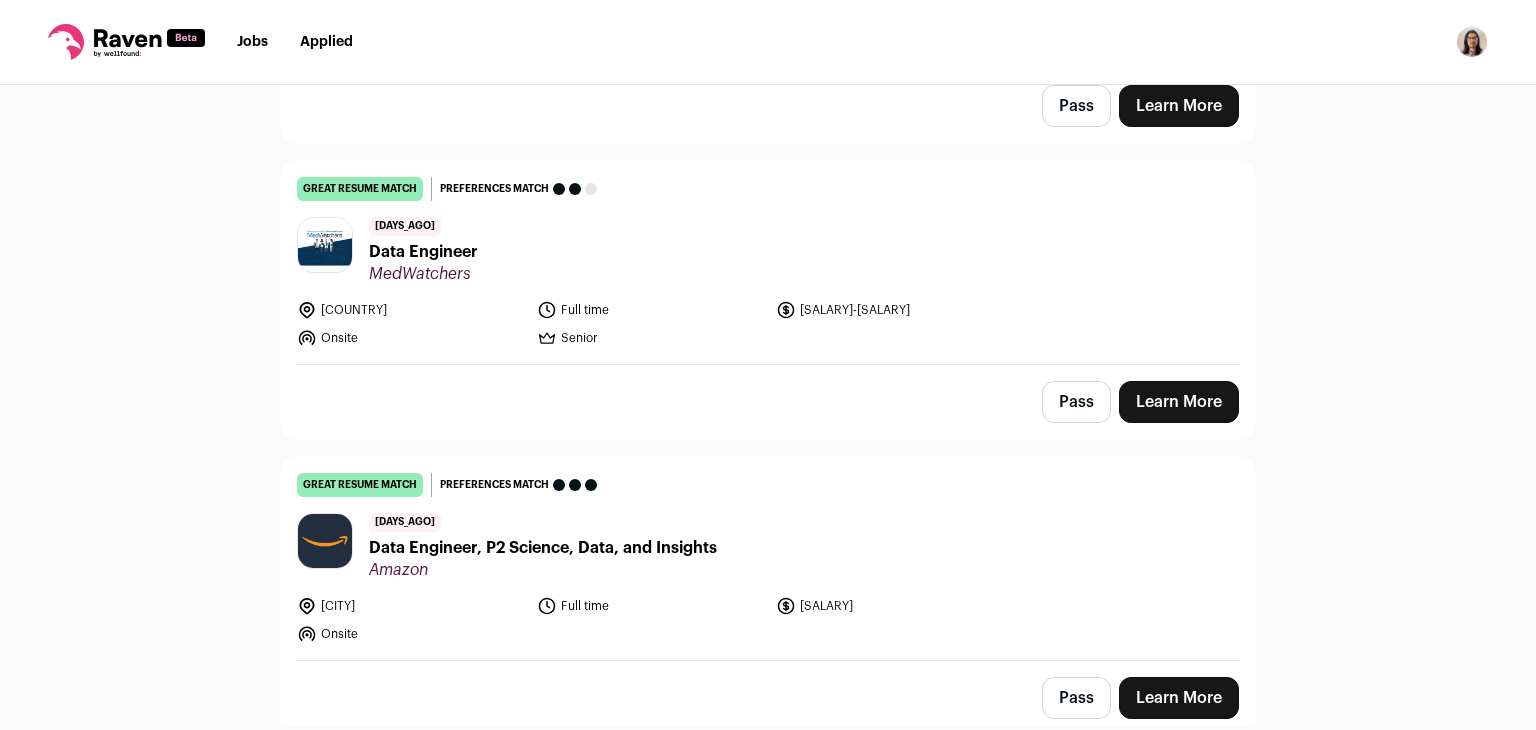 scroll, scrollTop: 2241, scrollLeft: 0, axis: vertical 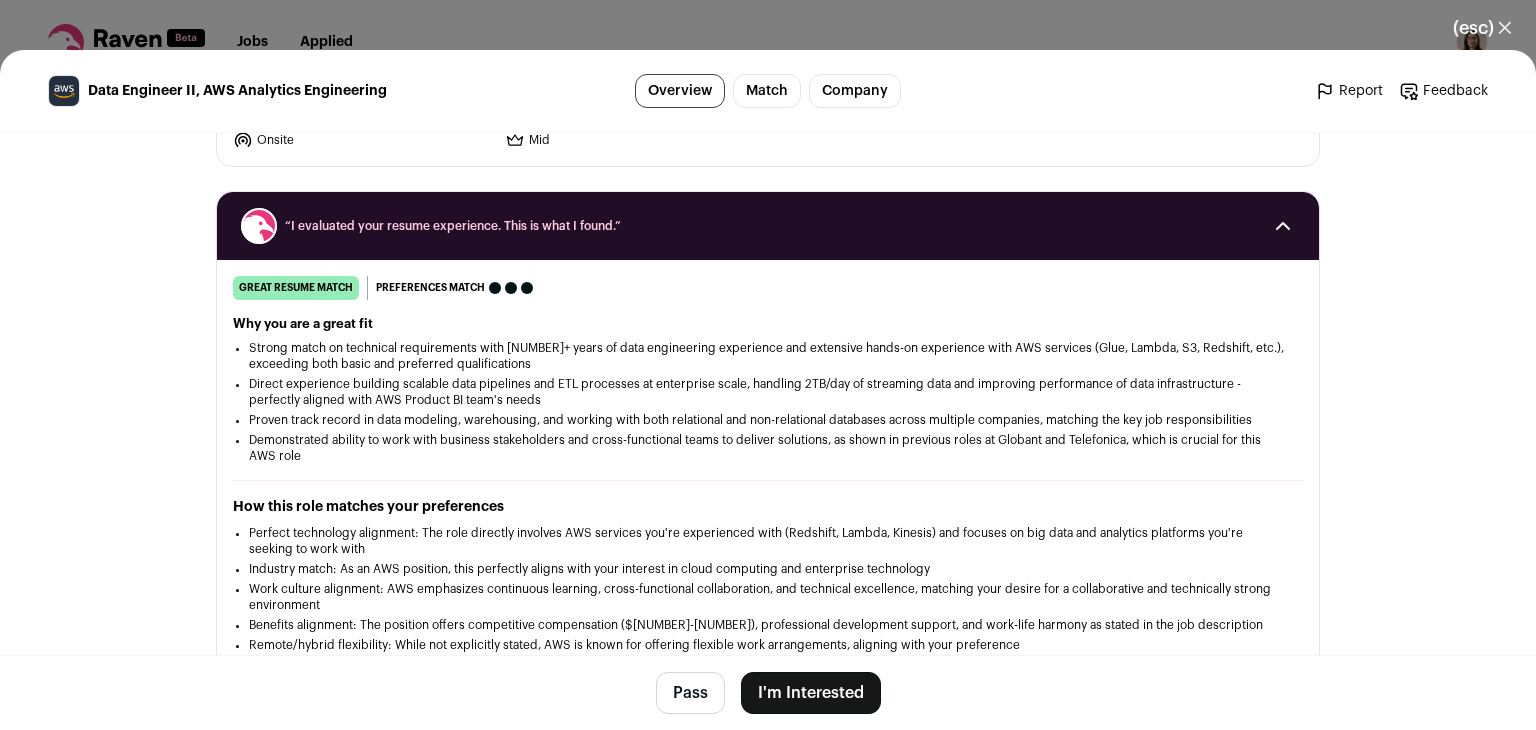 click on "I'm Interested" at bounding box center [811, 693] 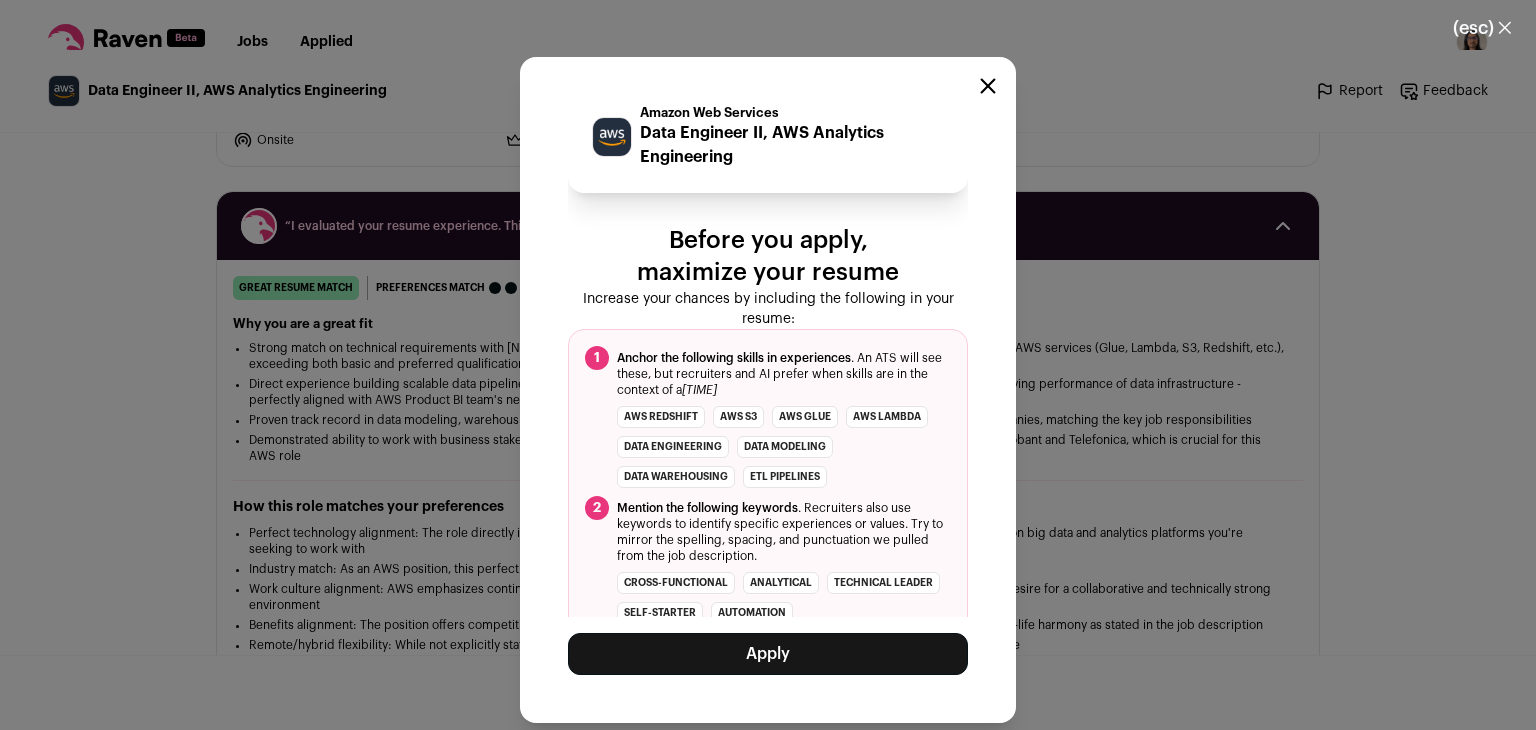 scroll, scrollTop: 46, scrollLeft: 0, axis: vertical 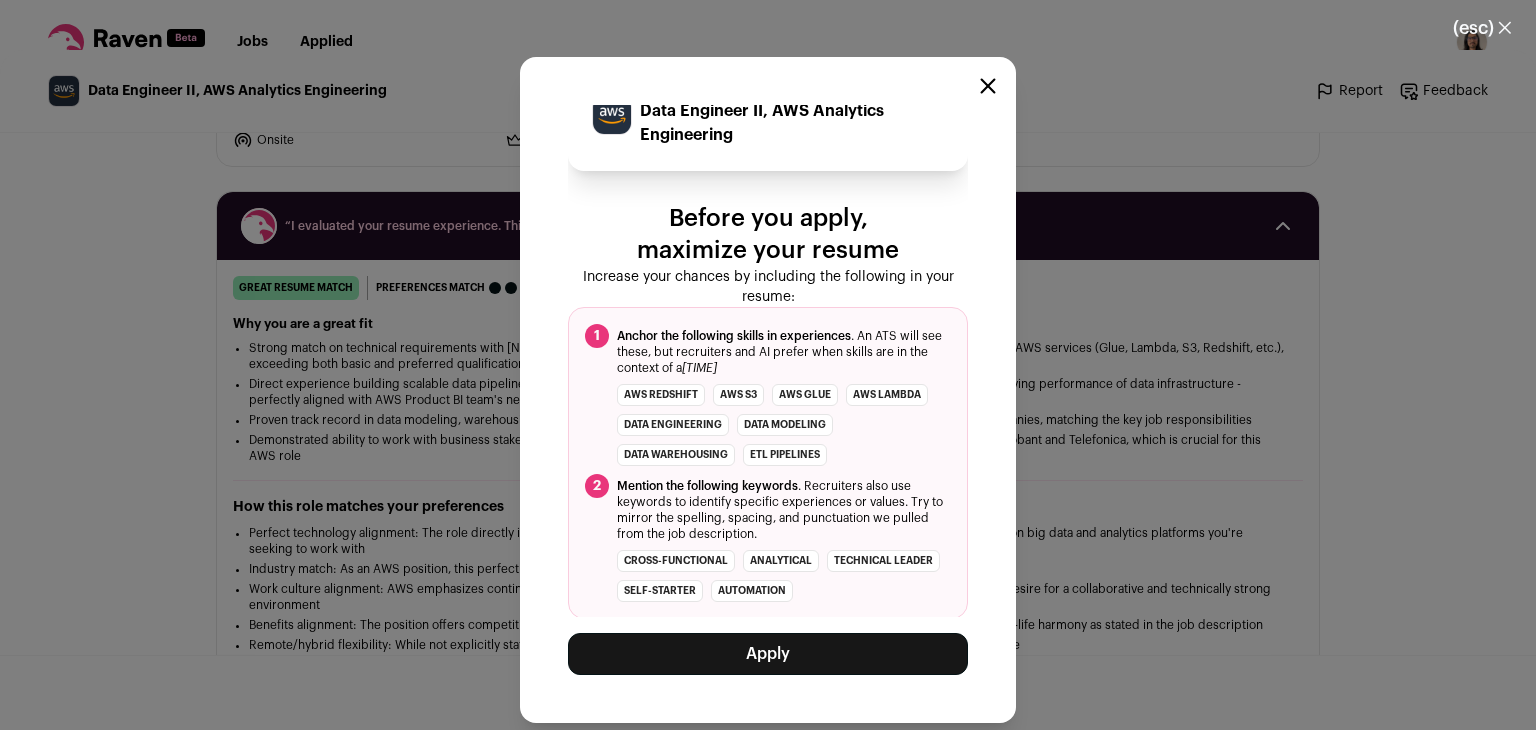 drag, startPoint x: 992, startPoint y: 85, endPoint x: 772, endPoint y: 709, distance: 661.6464 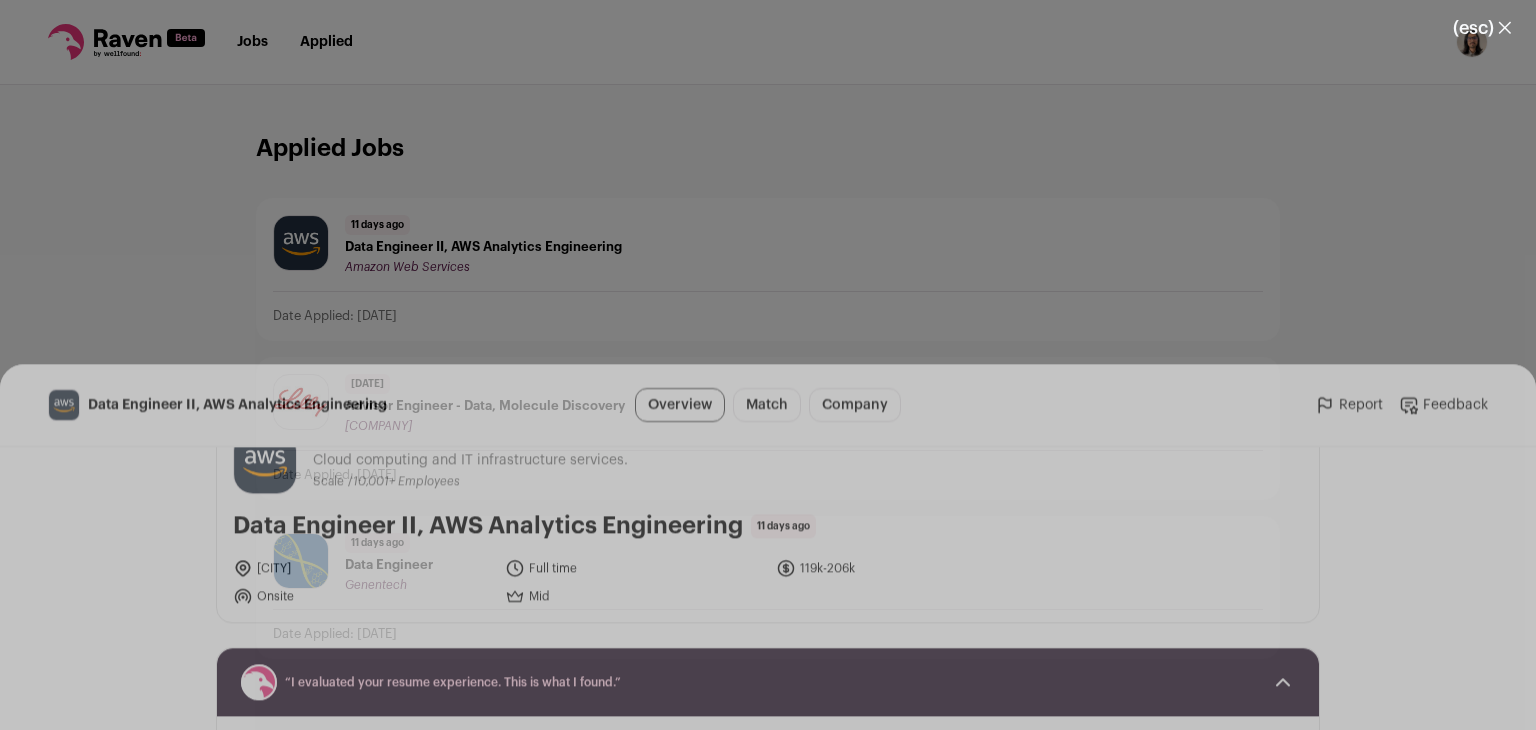 scroll, scrollTop: 0, scrollLeft: 0, axis: both 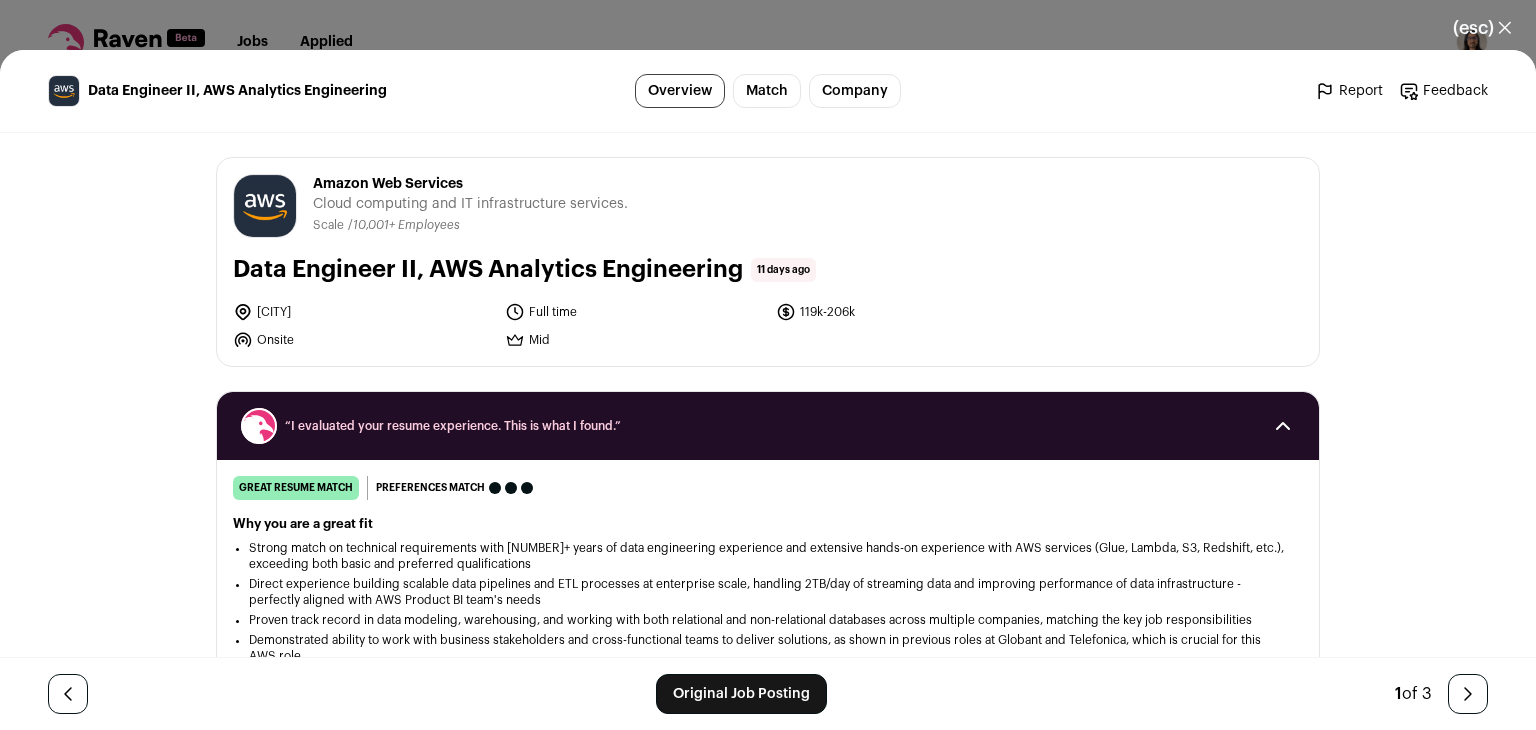 click on "(esc) ✕" at bounding box center (1482, 28) 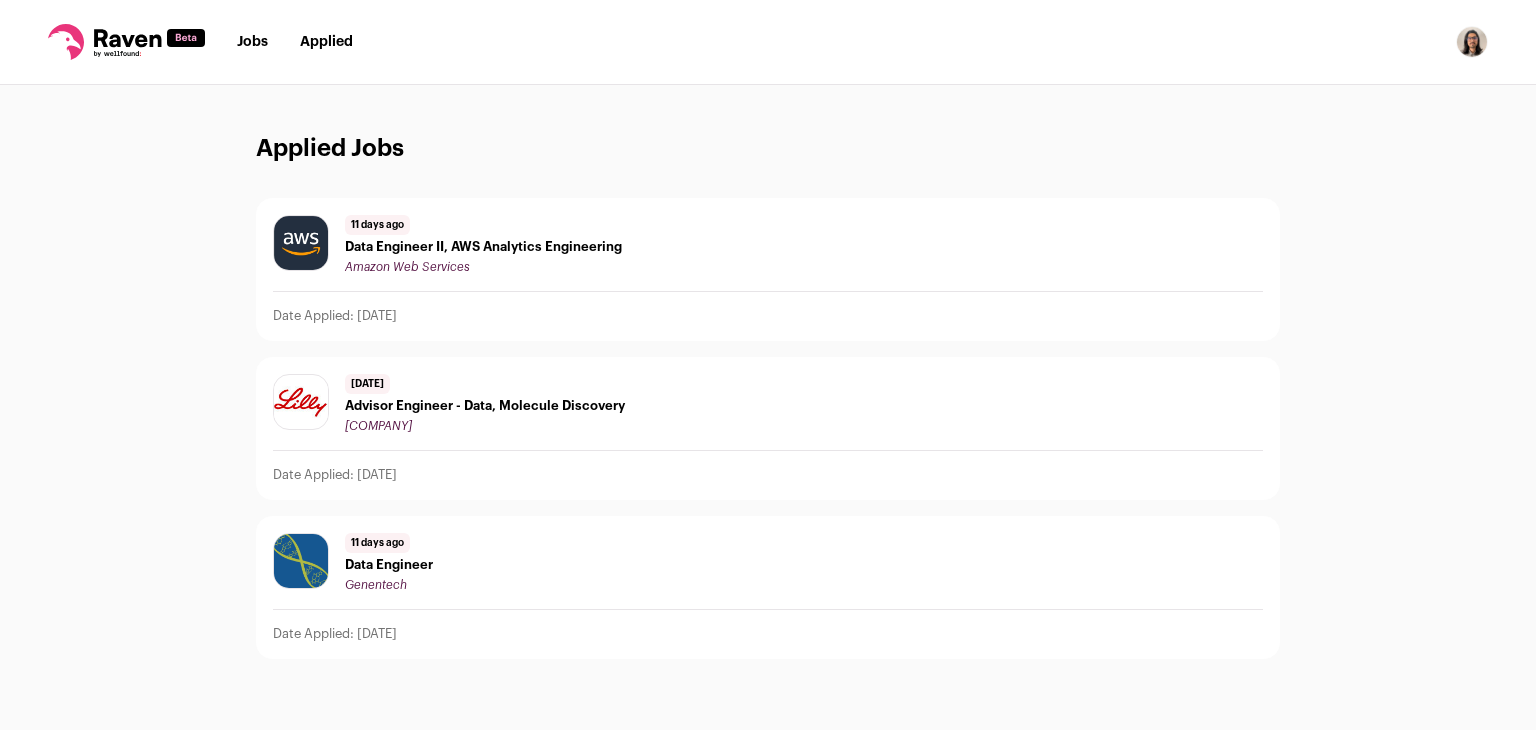 click on "Amazon Web Services" at bounding box center (483, 267) 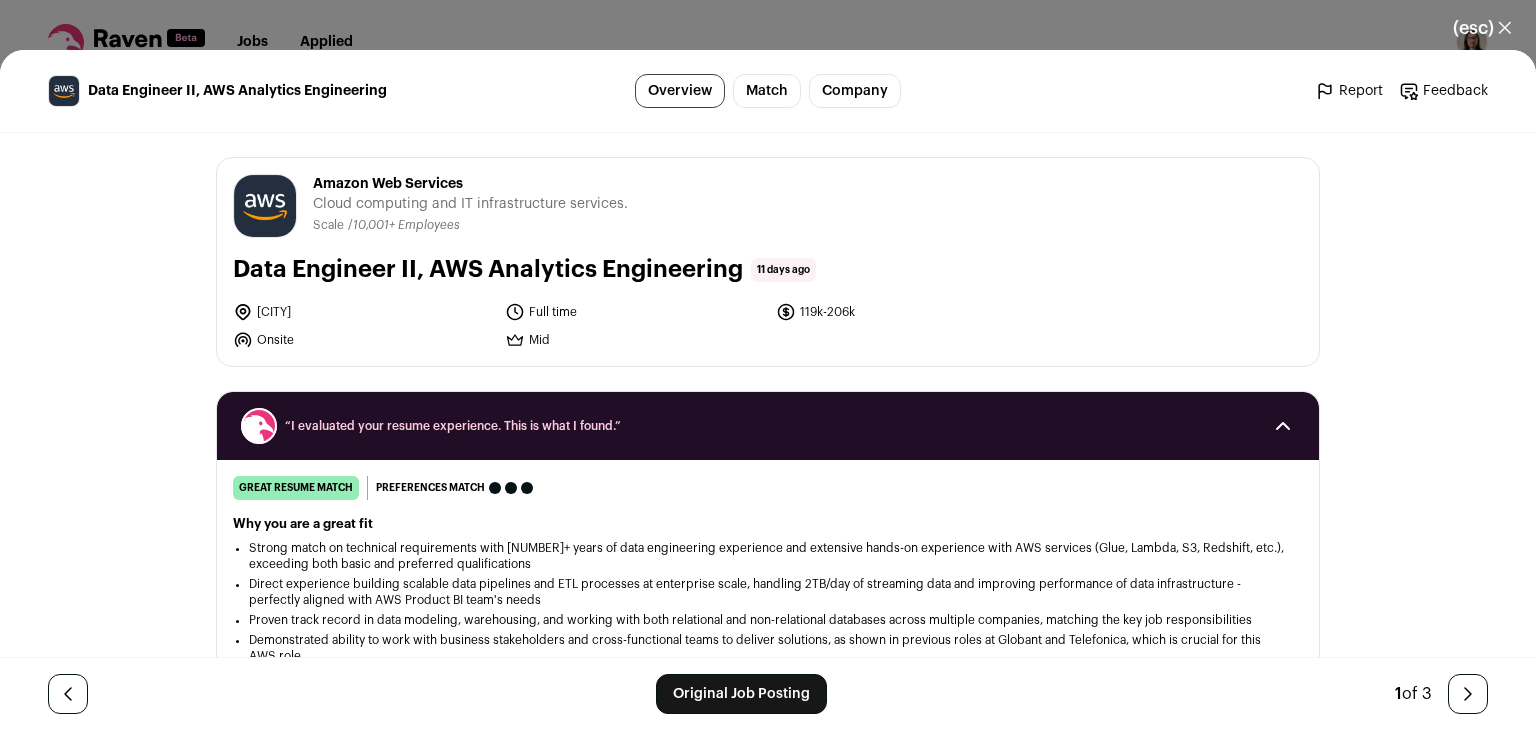 click on "(esc) ✕
Data Engineer II, AWS Analytics Engineering
Overview
Match
Company
Report
Feedback
Report
Feedback
Amazon Web Services
aws.amazon.com
2002" at bounding box center (768, 365) 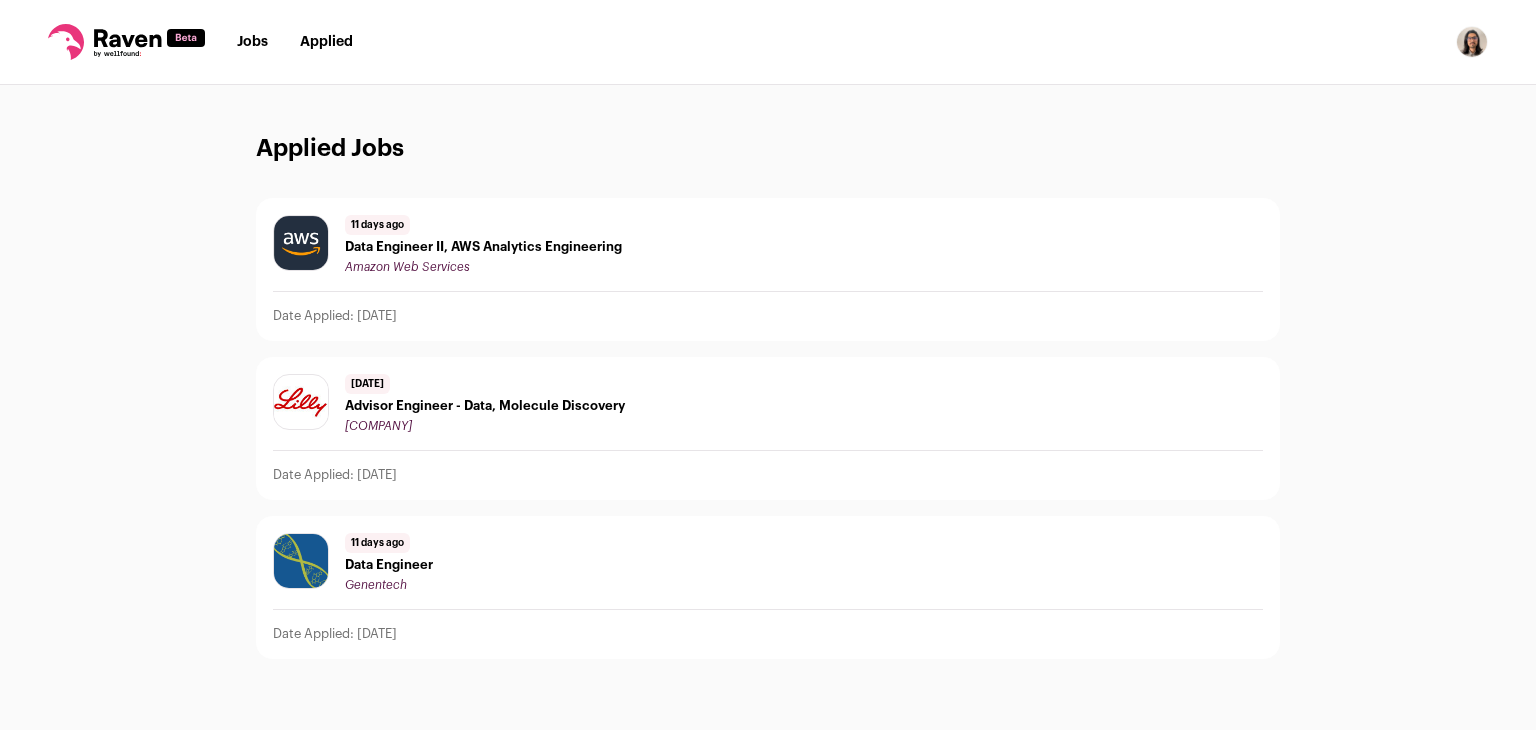 click on "Jobs" at bounding box center (252, 42) 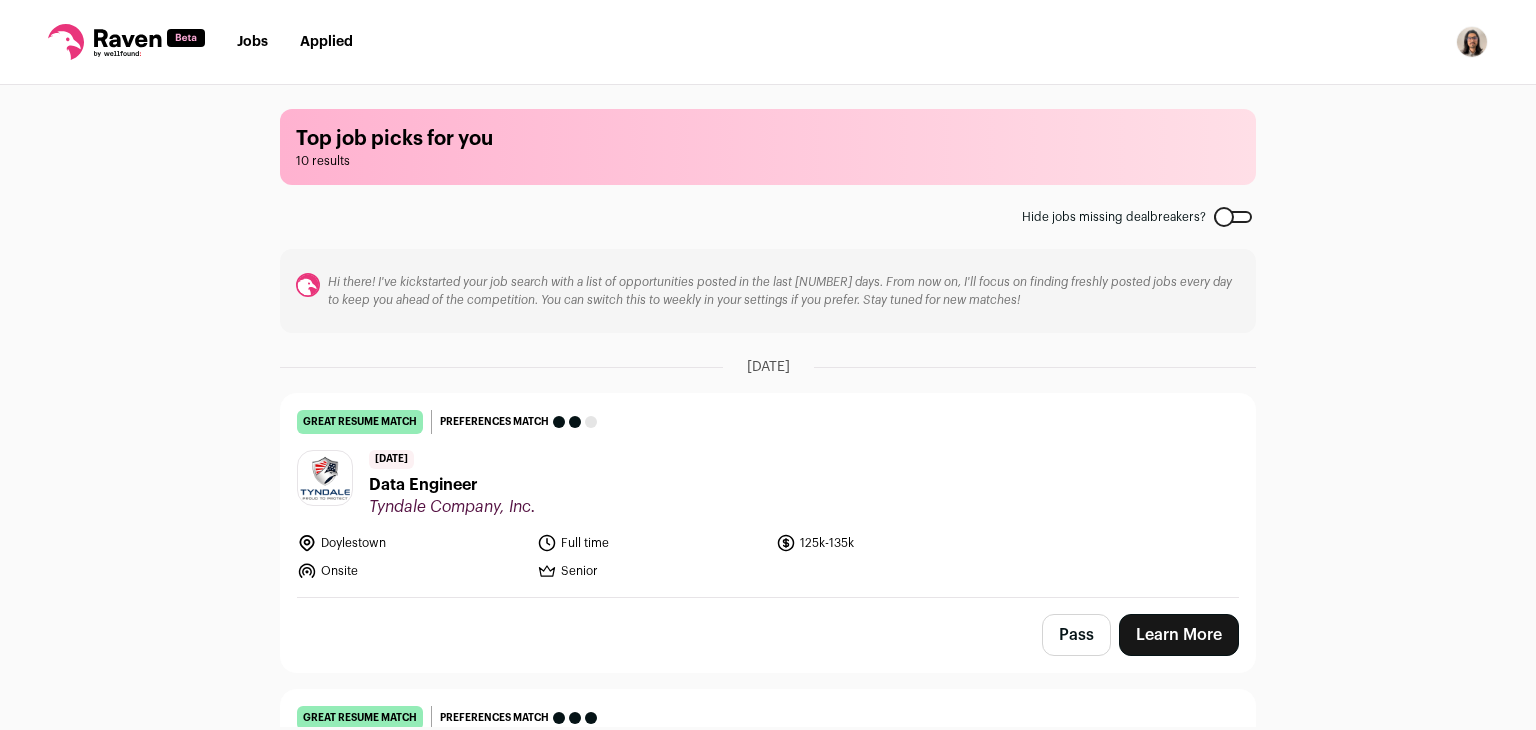 click on "Hide jobs missing dealbreakers?" at bounding box center (1114, 217) 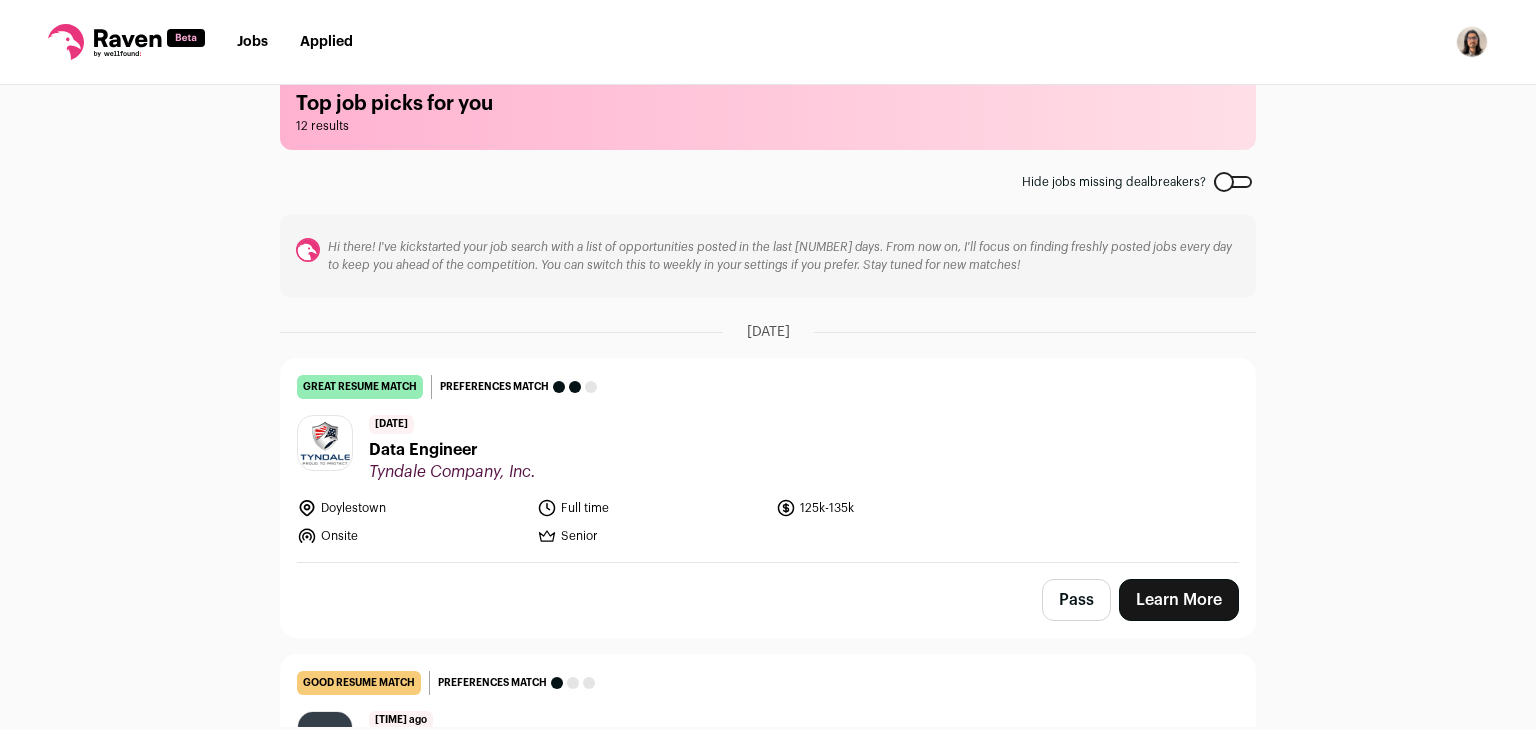 scroll, scrollTop: 0, scrollLeft: 0, axis: both 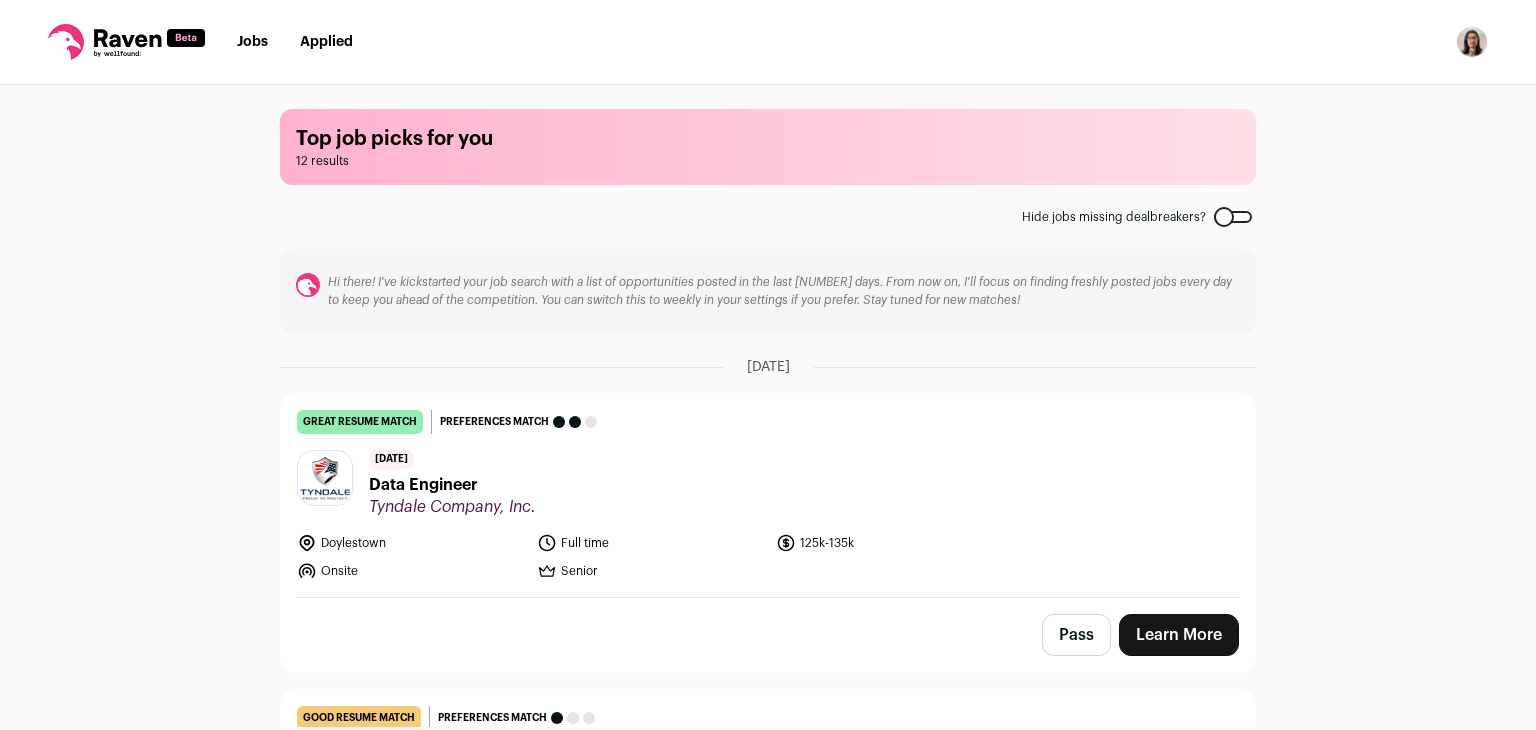 click at bounding box center [1233, 217] 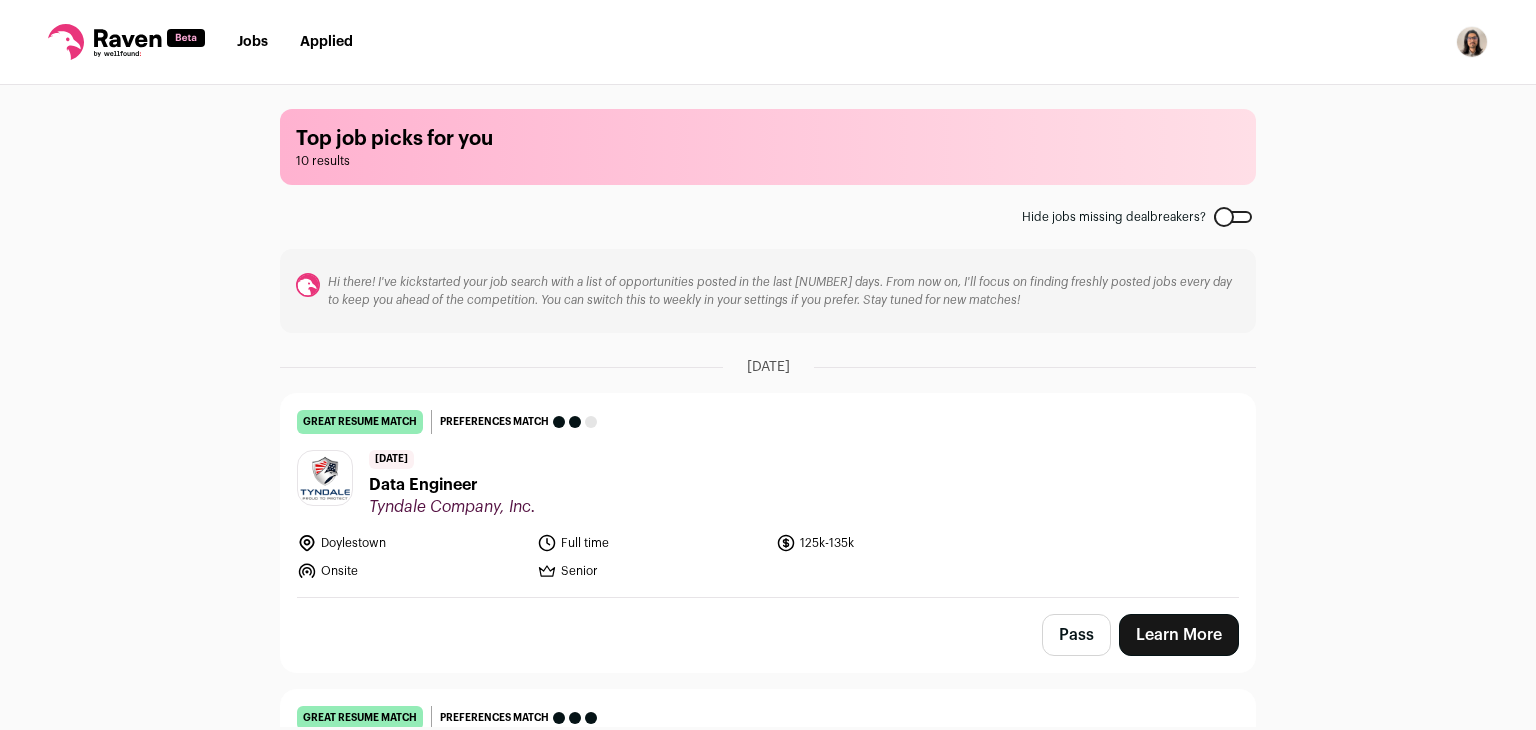 click at bounding box center (1233, 217) 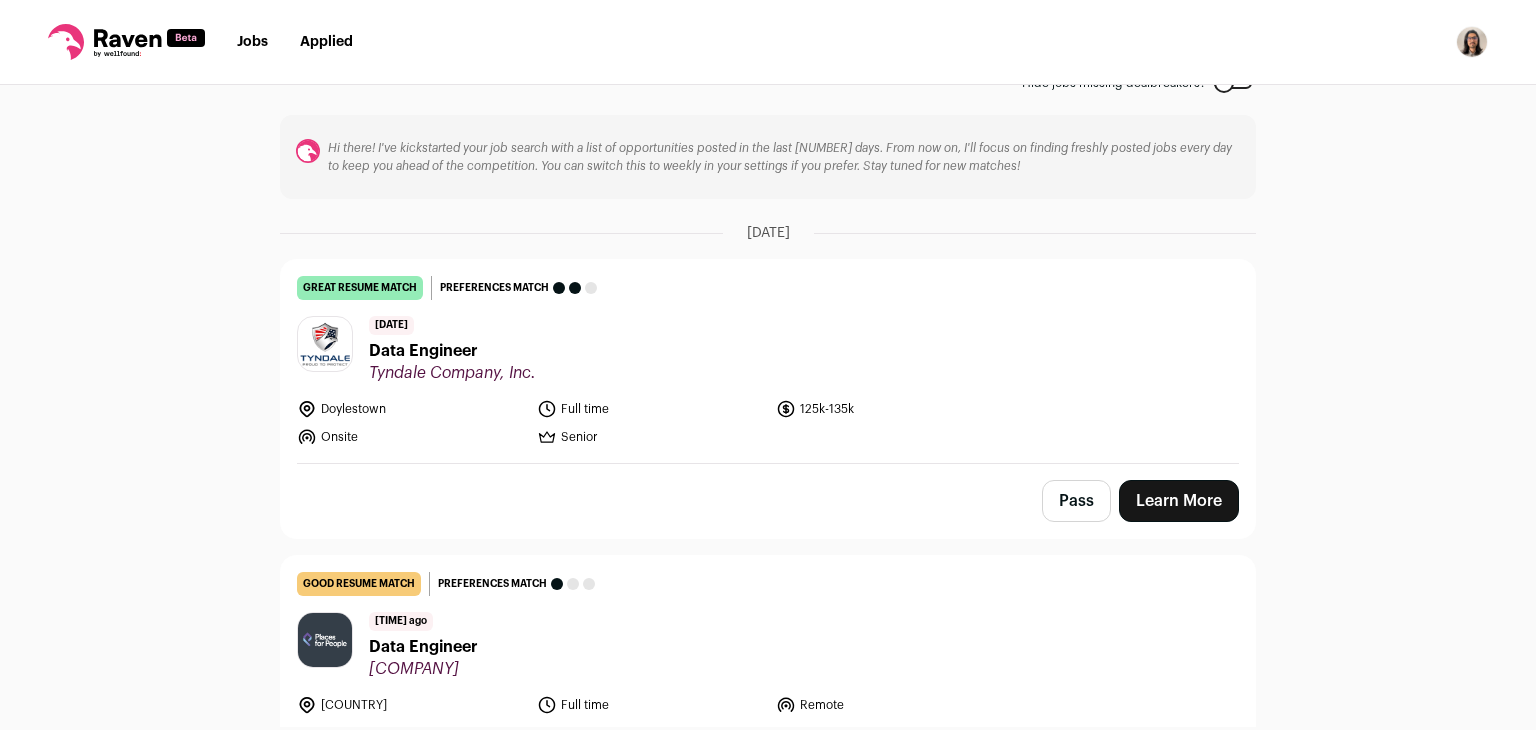 scroll, scrollTop: 100, scrollLeft: 0, axis: vertical 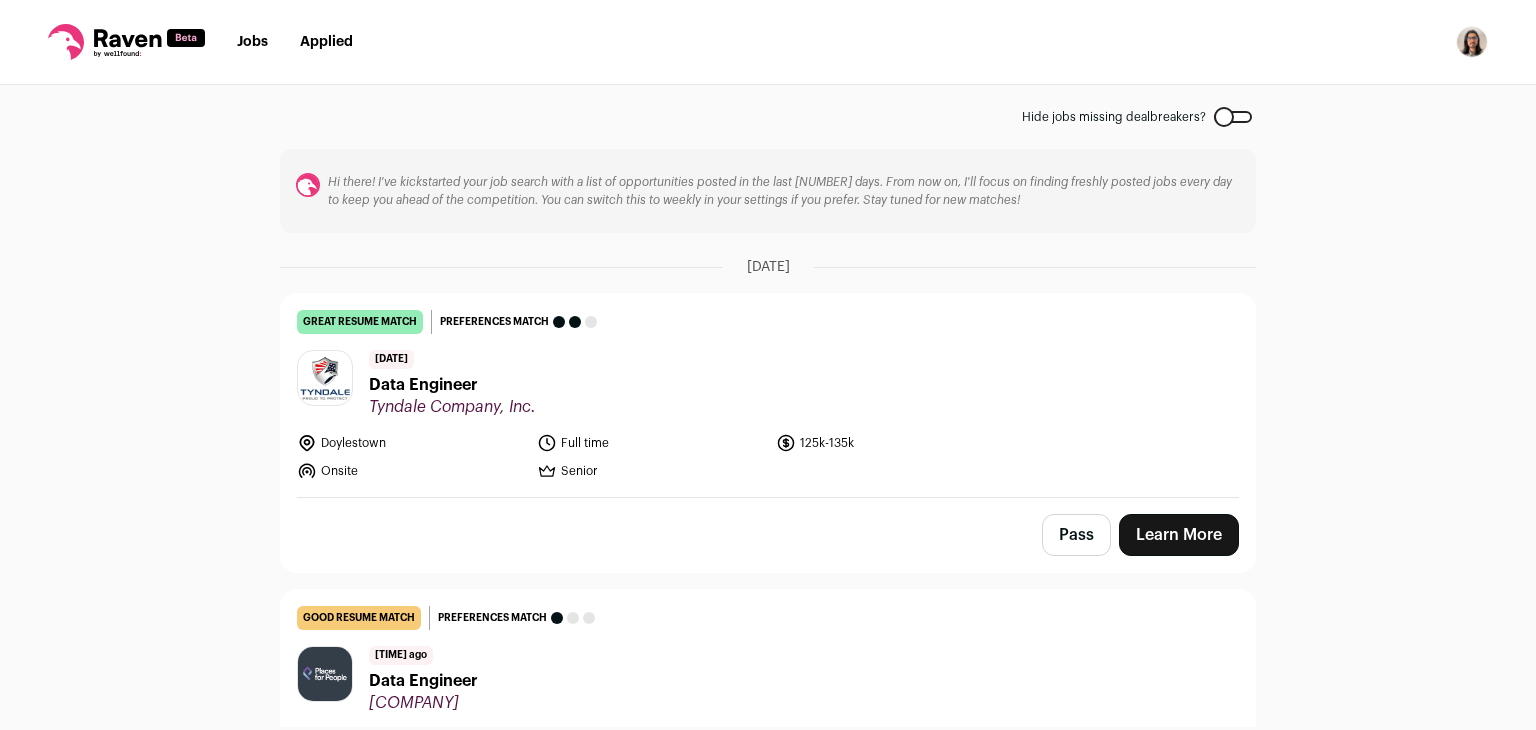 click on "Top job picks for you
12 results
Hide jobs missing dealbreakers?
Hi there! I've kickstarted your job search with a list of opportunities posted in the last 14 days. From now on, I'll focus on finding freshly posted jobs every day to keep you ahead of the competition. You can switch this to weekly in your settings if you prefer. Stay tuned for new matches!
[DATE]
great resume match
You meet the must-have requirements, the nice-to-have requirements, and are a strong fit for the job responsibilities. You may still want some resume edits to stand out, but your resume is a strong match as-is." at bounding box center [768, 306] 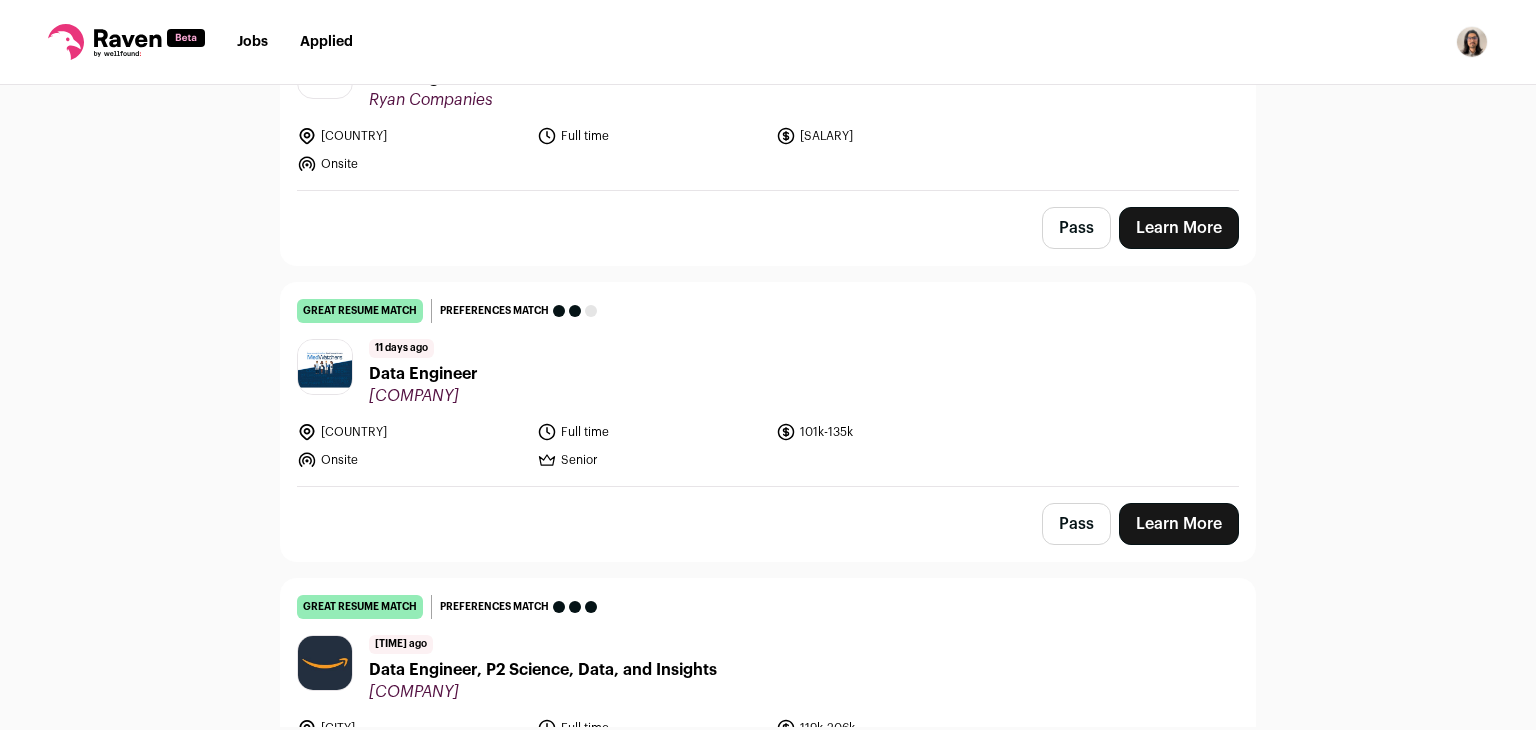 scroll, scrollTop: 2546, scrollLeft: 0, axis: vertical 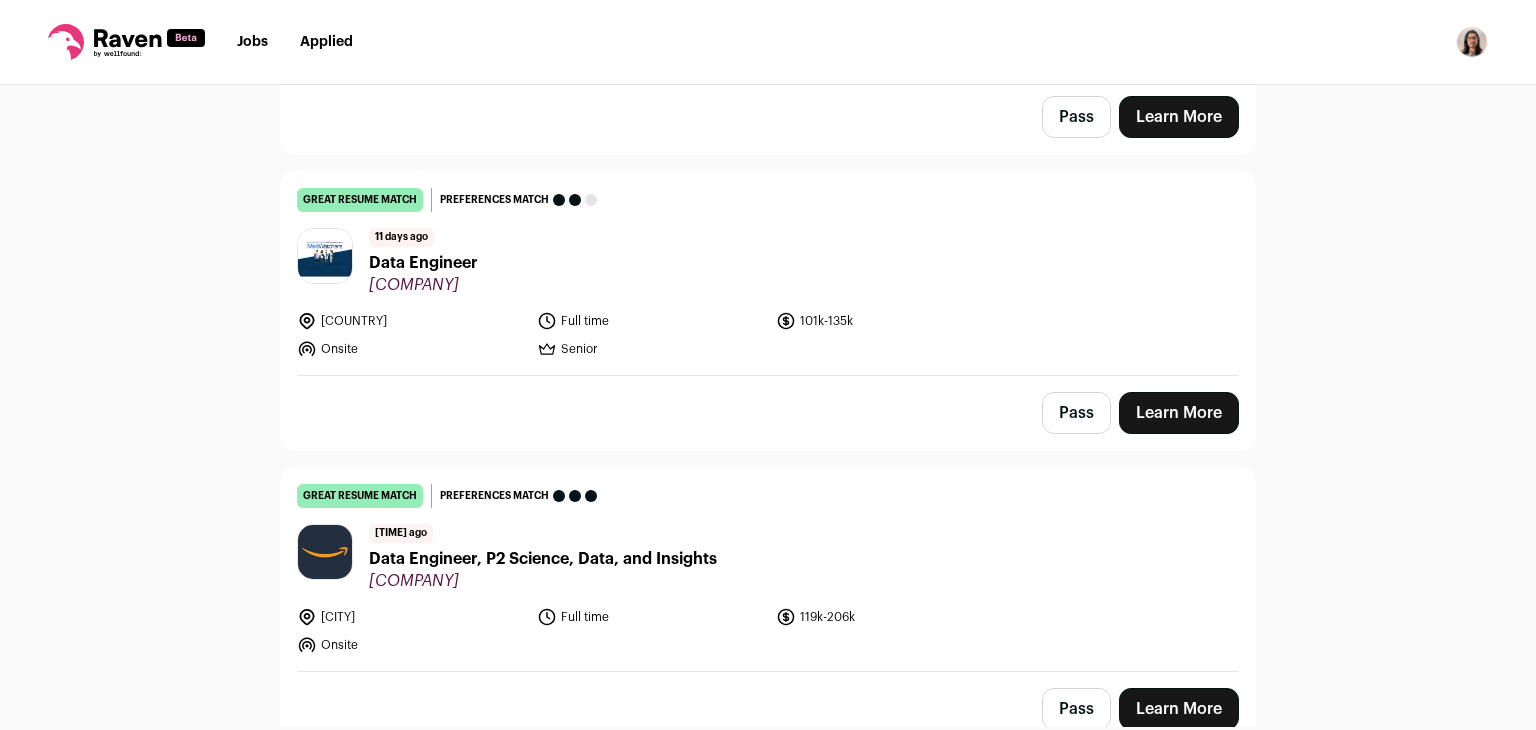 click on "Data Engineer, P2 Science, Data, and Insights" at bounding box center [543, 559] 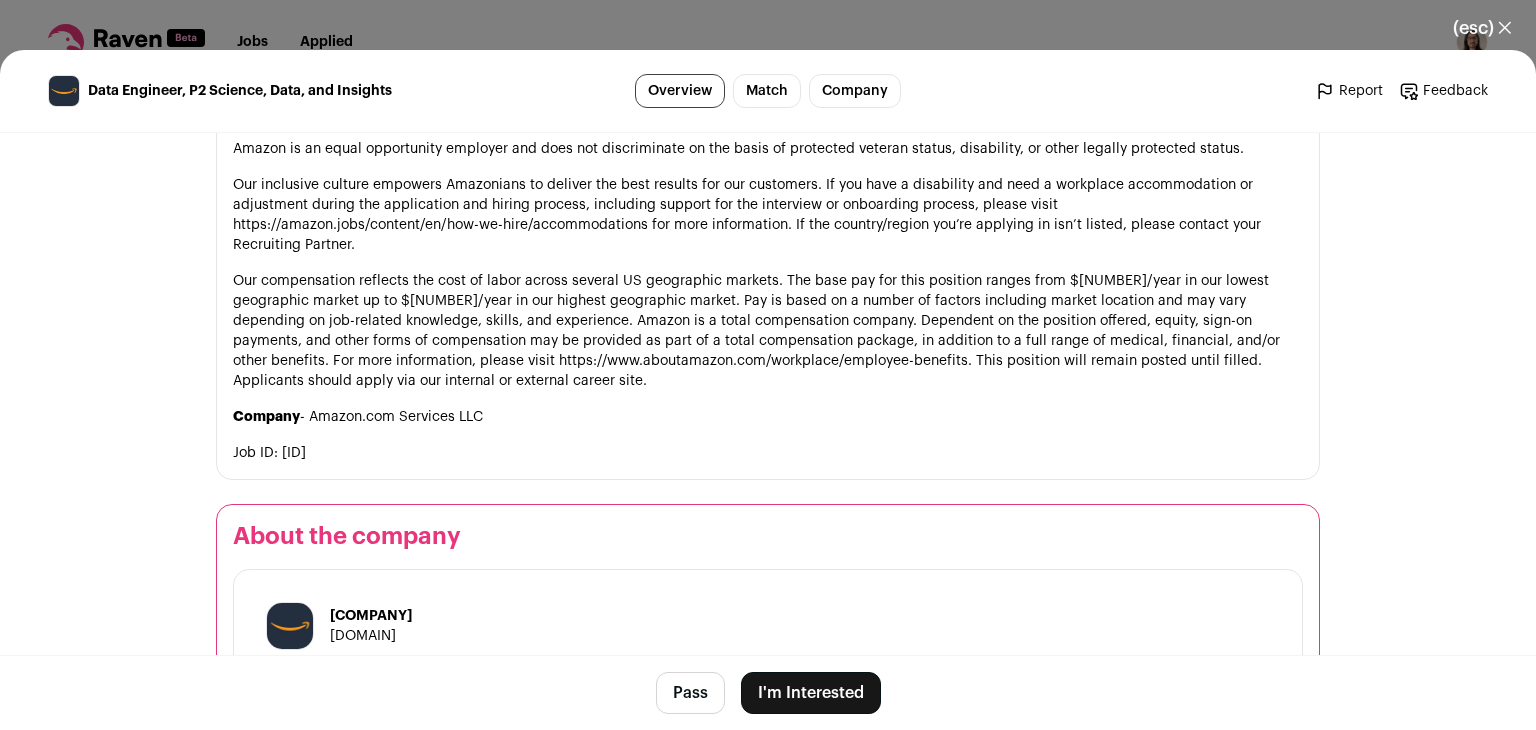 scroll, scrollTop: 1800, scrollLeft: 0, axis: vertical 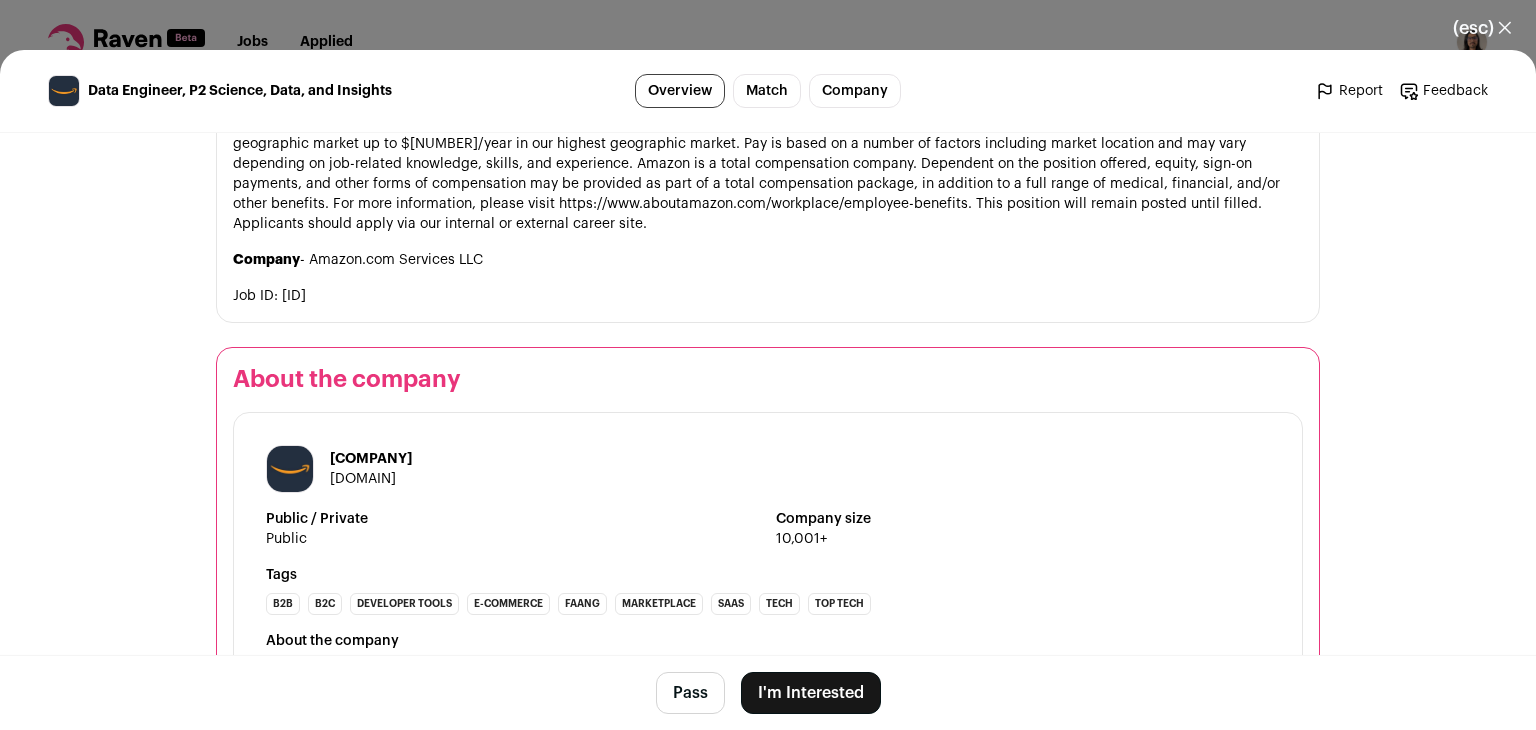click on "I'm Interested" at bounding box center [811, 693] 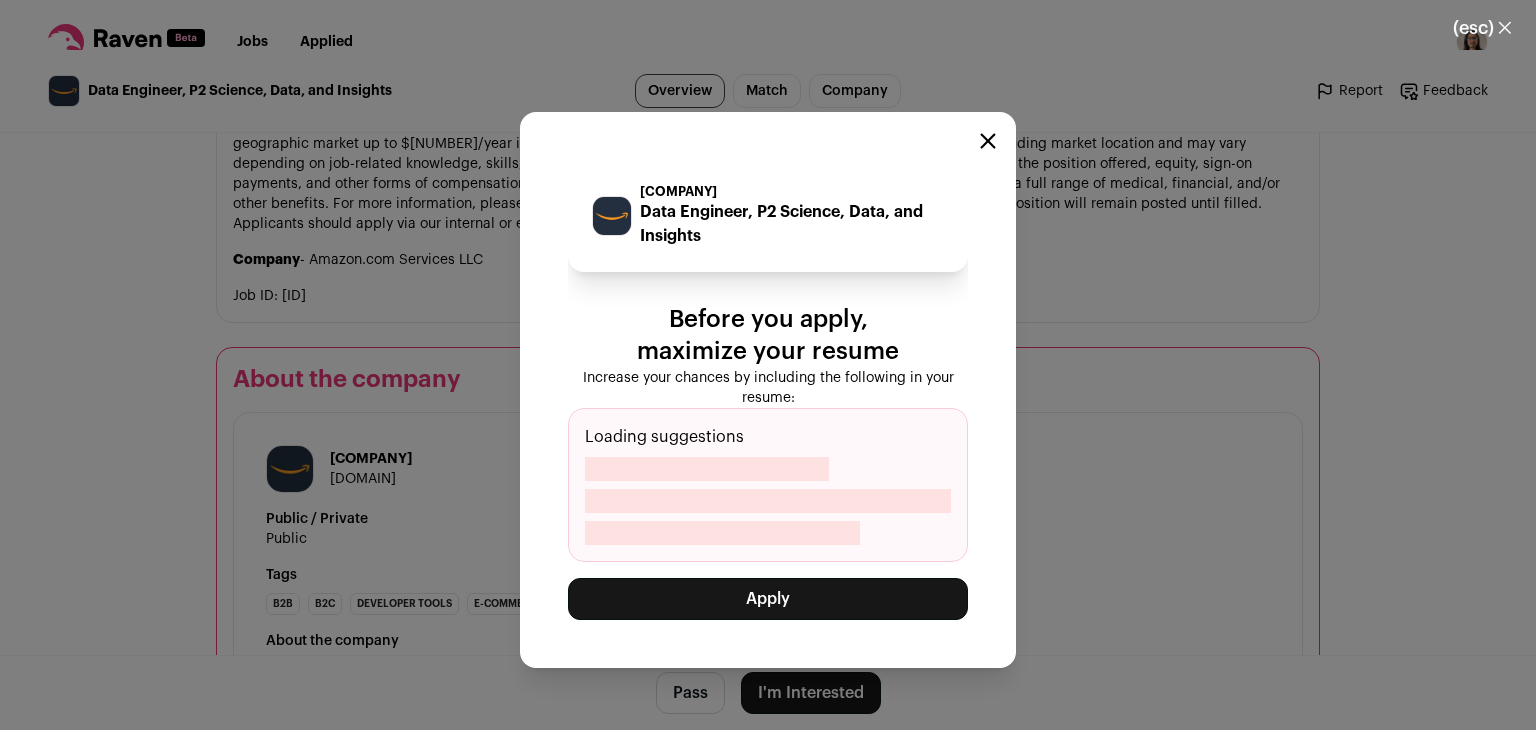 click on "Apply" at bounding box center [768, 599] 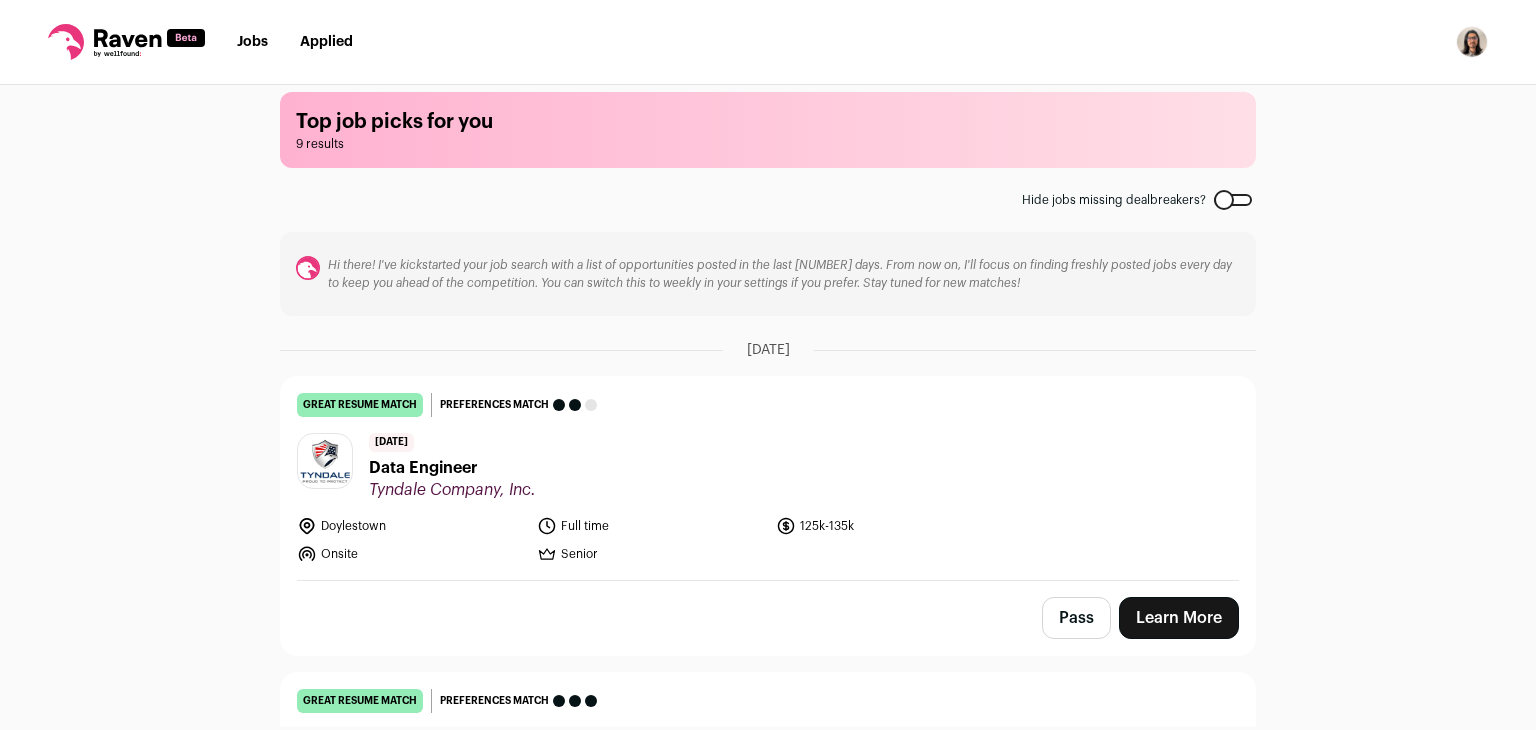 scroll, scrollTop: 0, scrollLeft: 0, axis: both 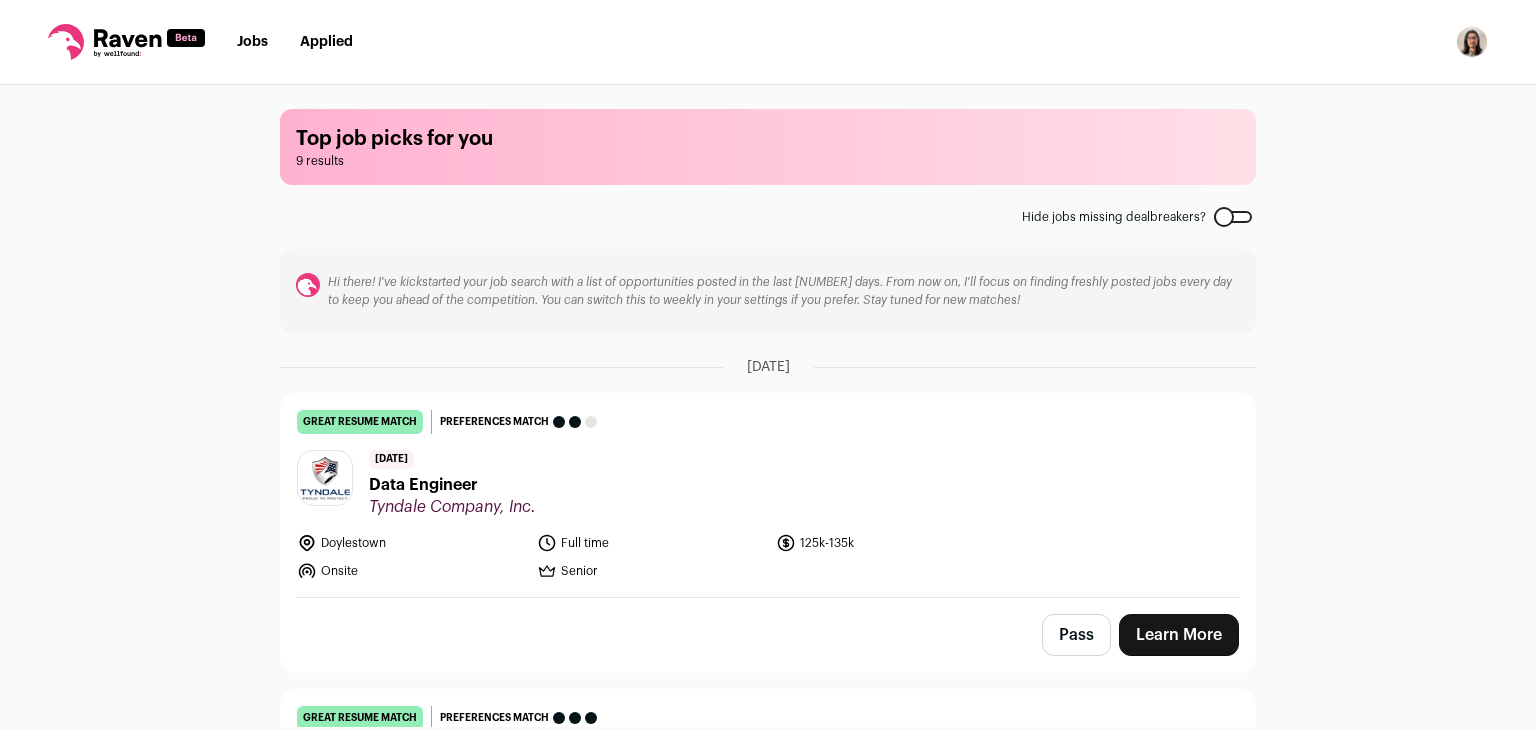 click on "Applied" at bounding box center [326, 42] 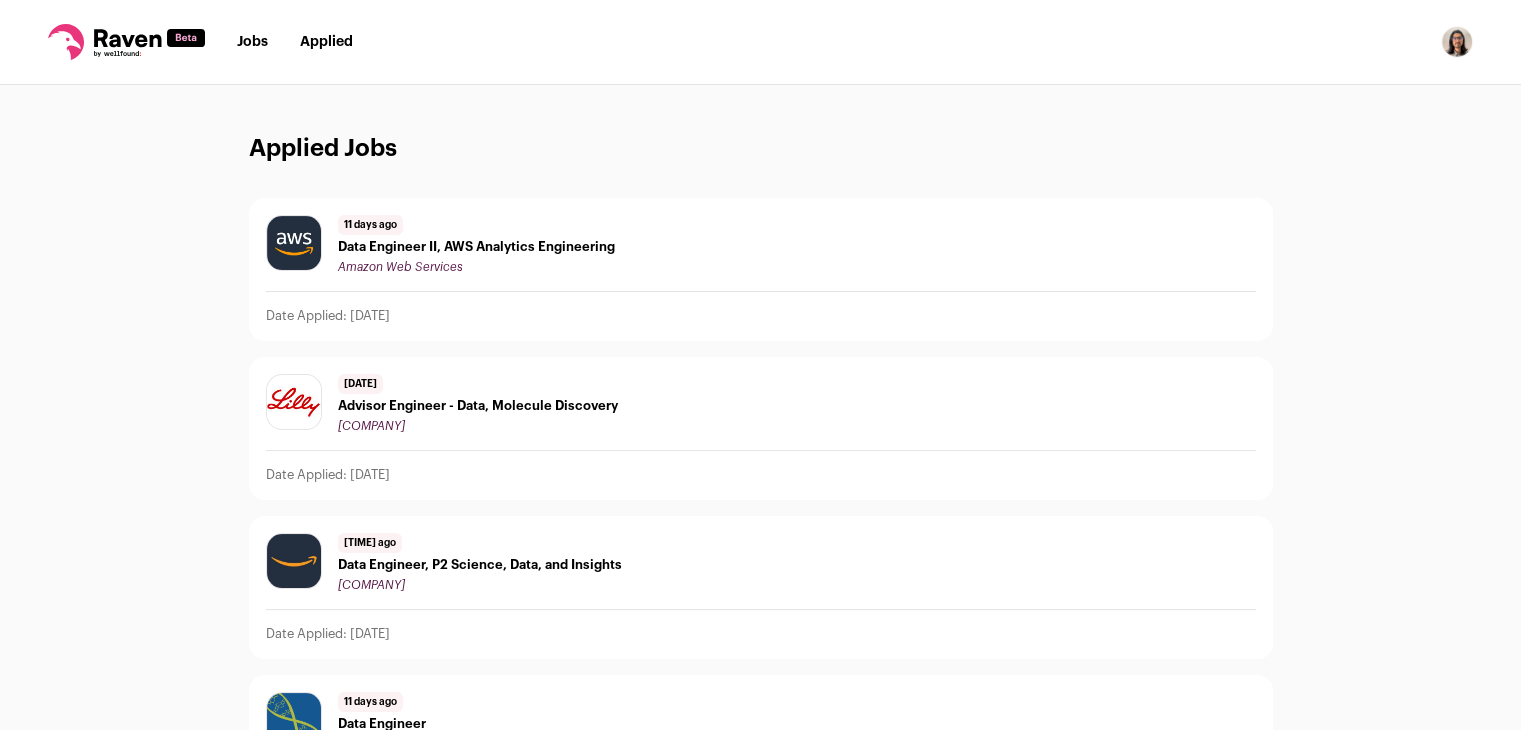 click on "Data Engineer II, AWS Analytics Engineering" at bounding box center (476, 247) 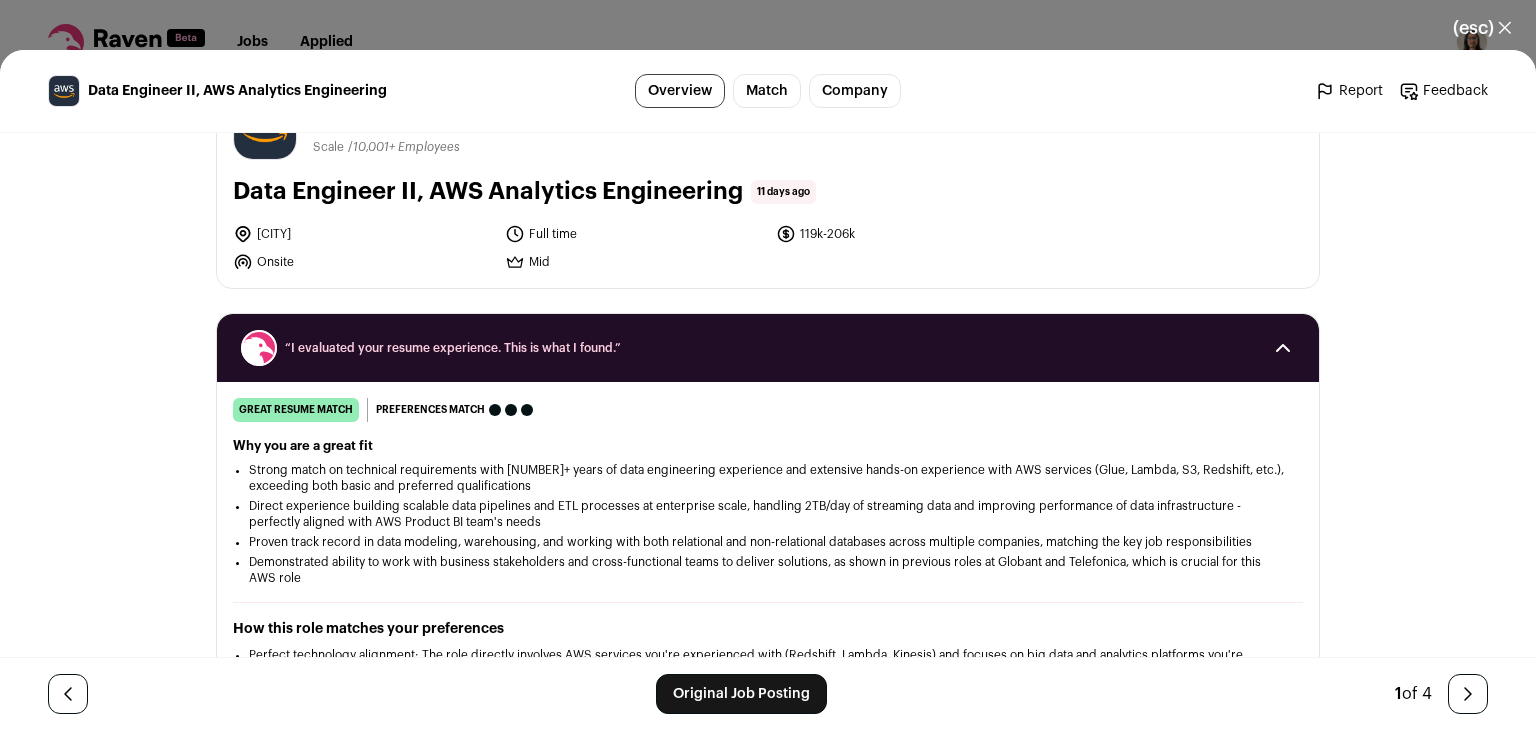scroll, scrollTop: 200, scrollLeft: 0, axis: vertical 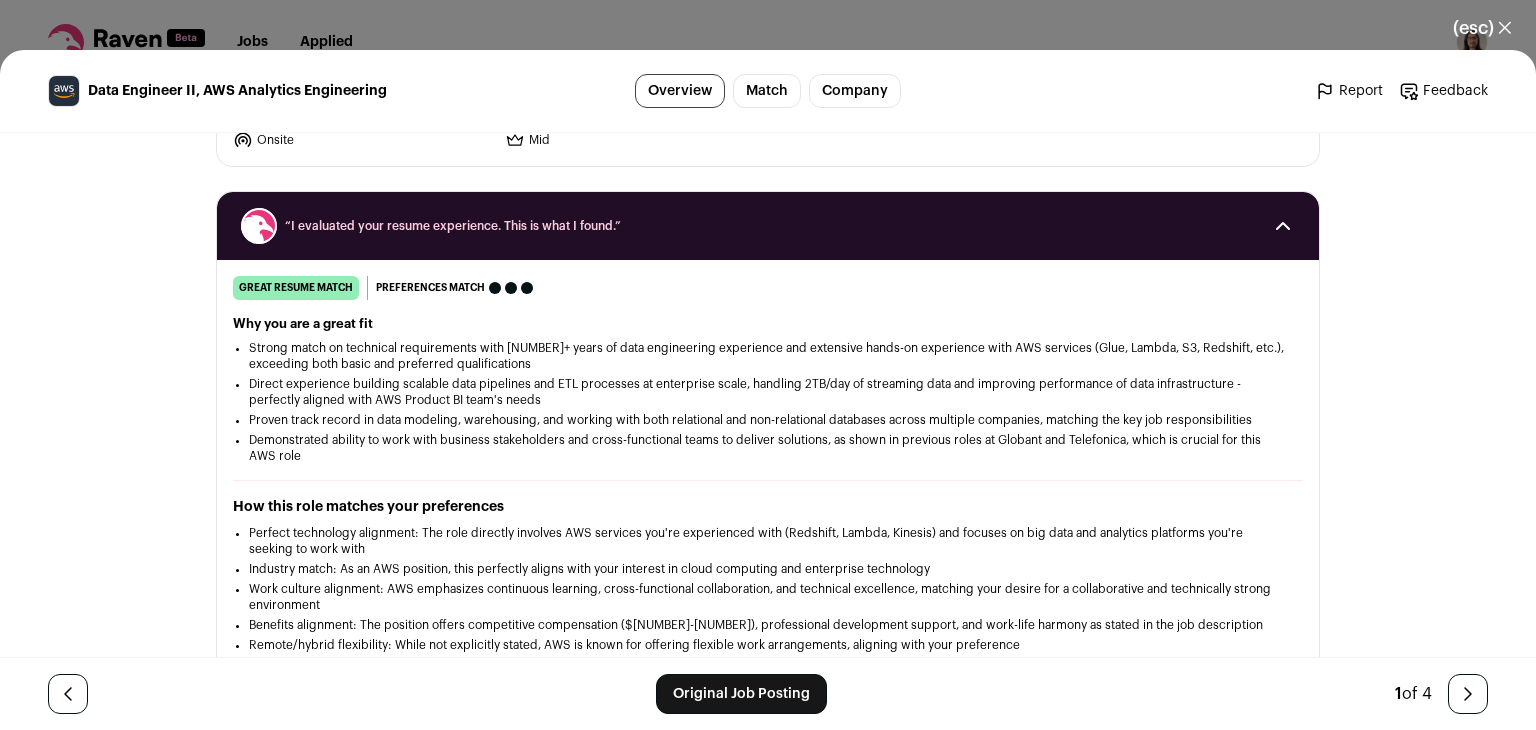 click on "Original Job Posting" at bounding box center [741, 694] 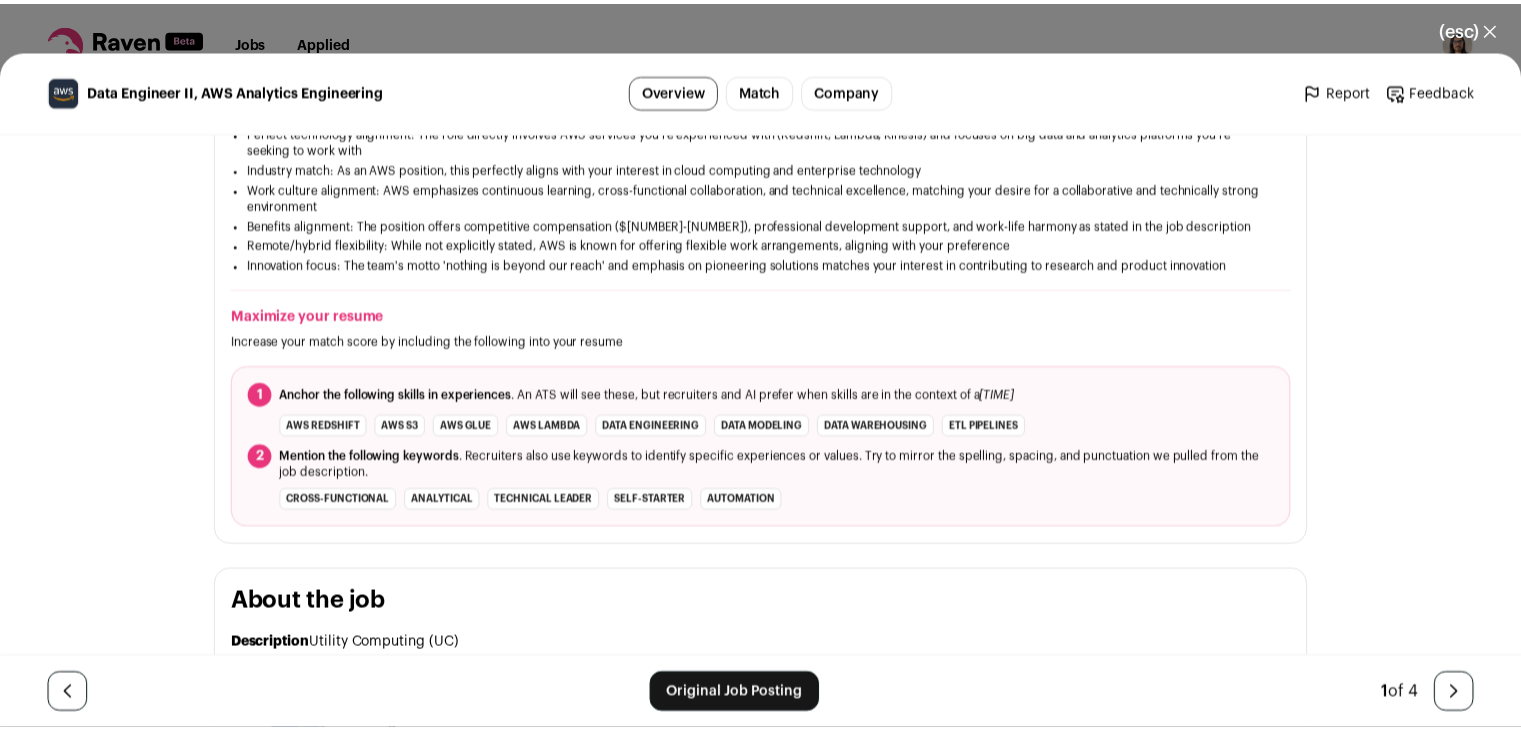 scroll, scrollTop: 300, scrollLeft: 0, axis: vertical 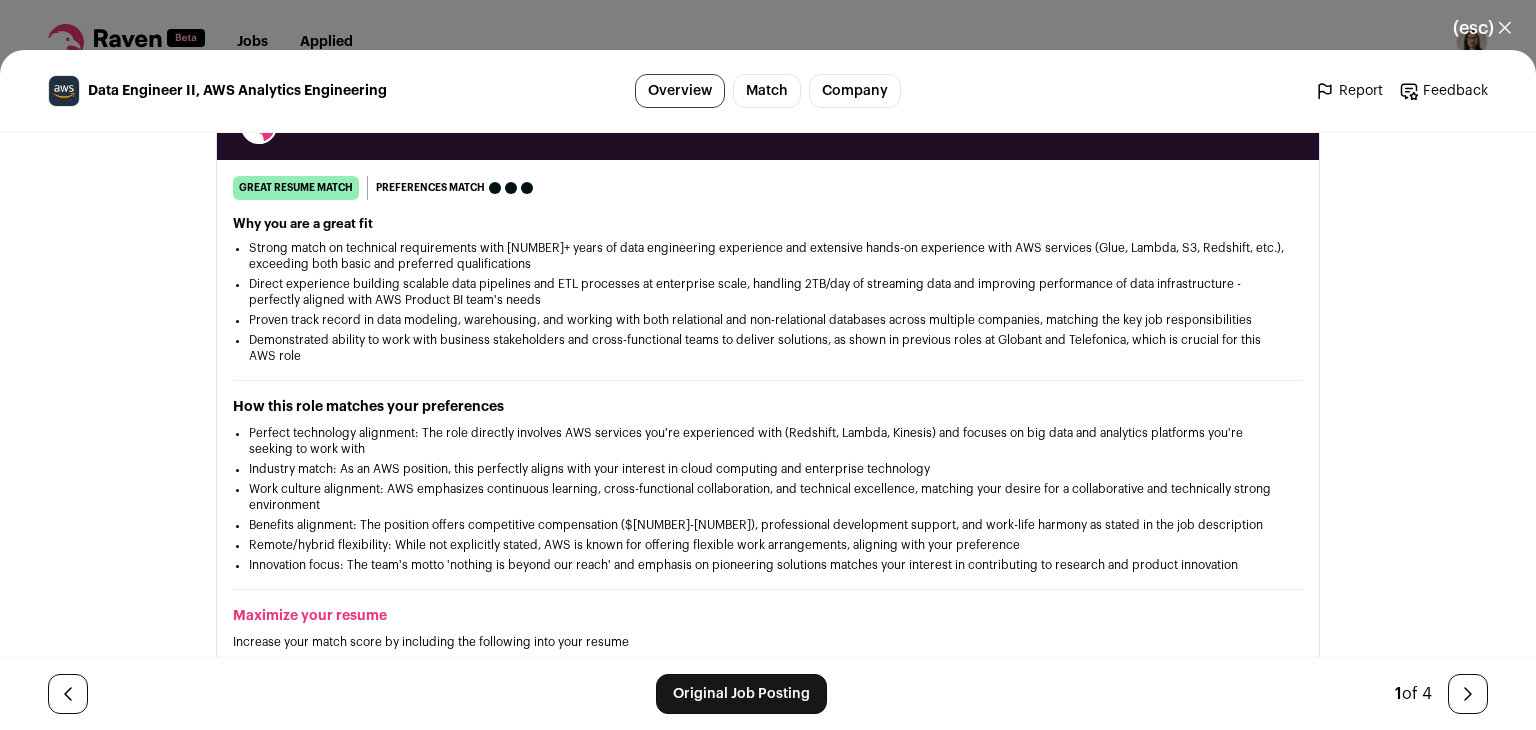 click on "(esc) ✕" at bounding box center (1482, 28) 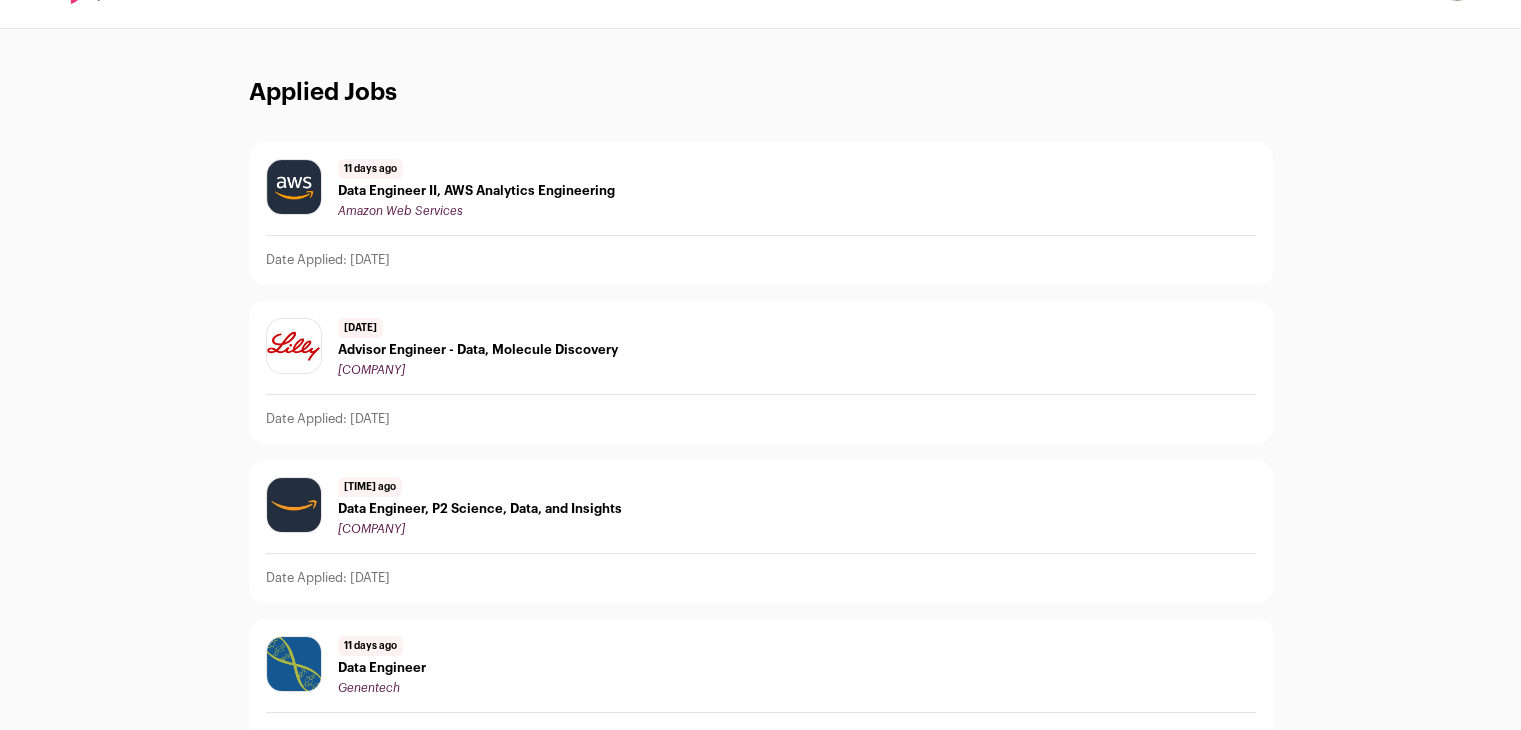 scroll, scrollTop: 86, scrollLeft: 0, axis: vertical 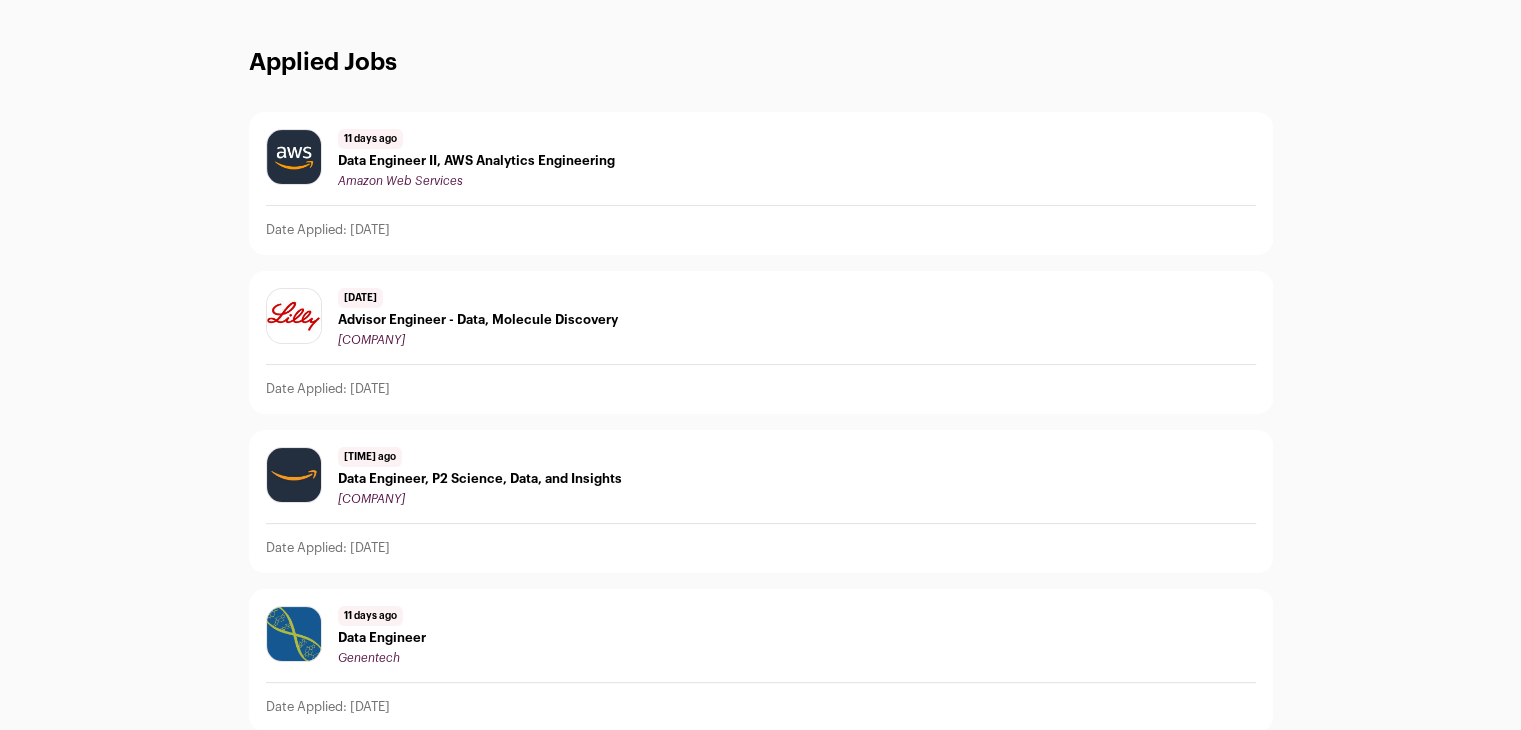click on "Data Engineer, P2 Science, Data, and Insights" at bounding box center (480, 479) 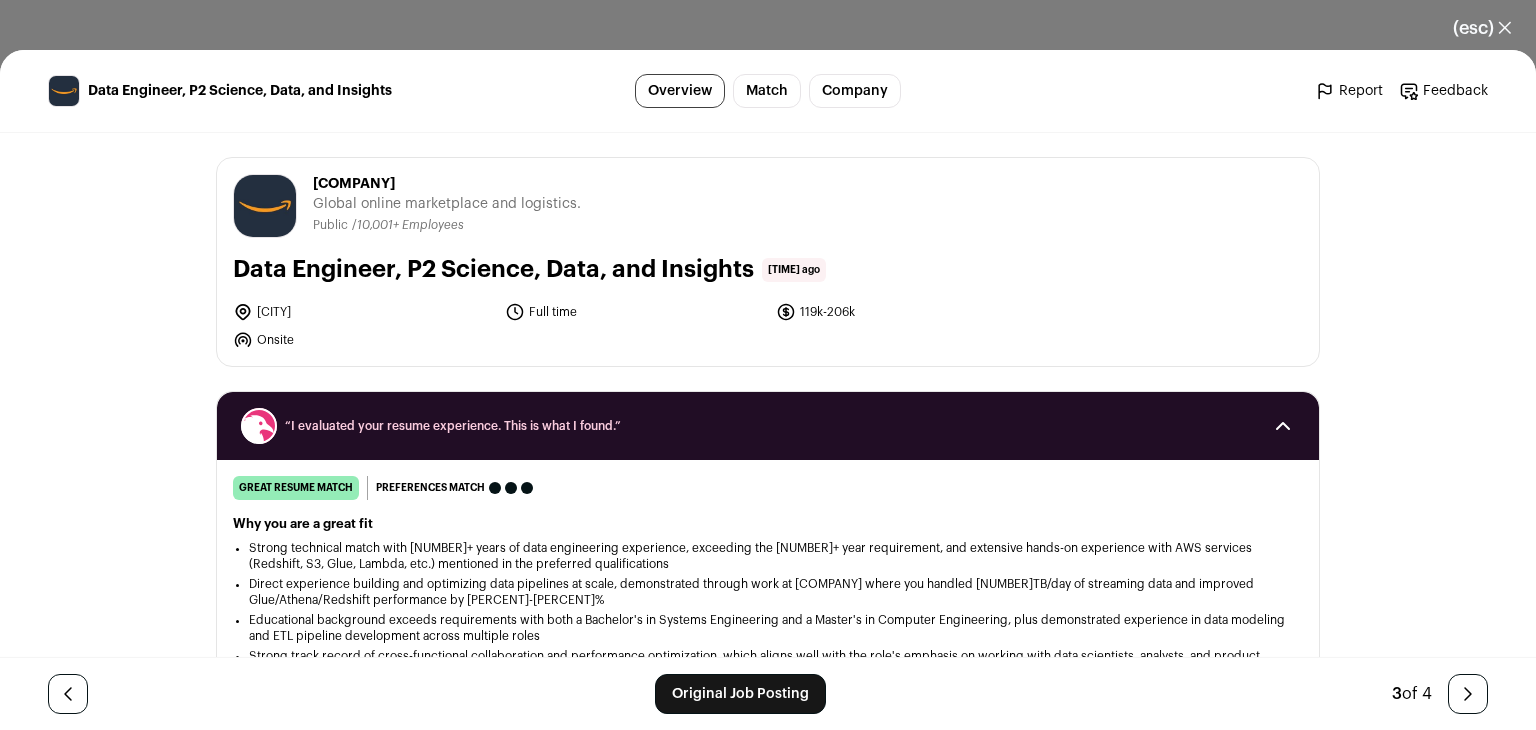 click on "Original Job Posting" at bounding box center [740, 694] 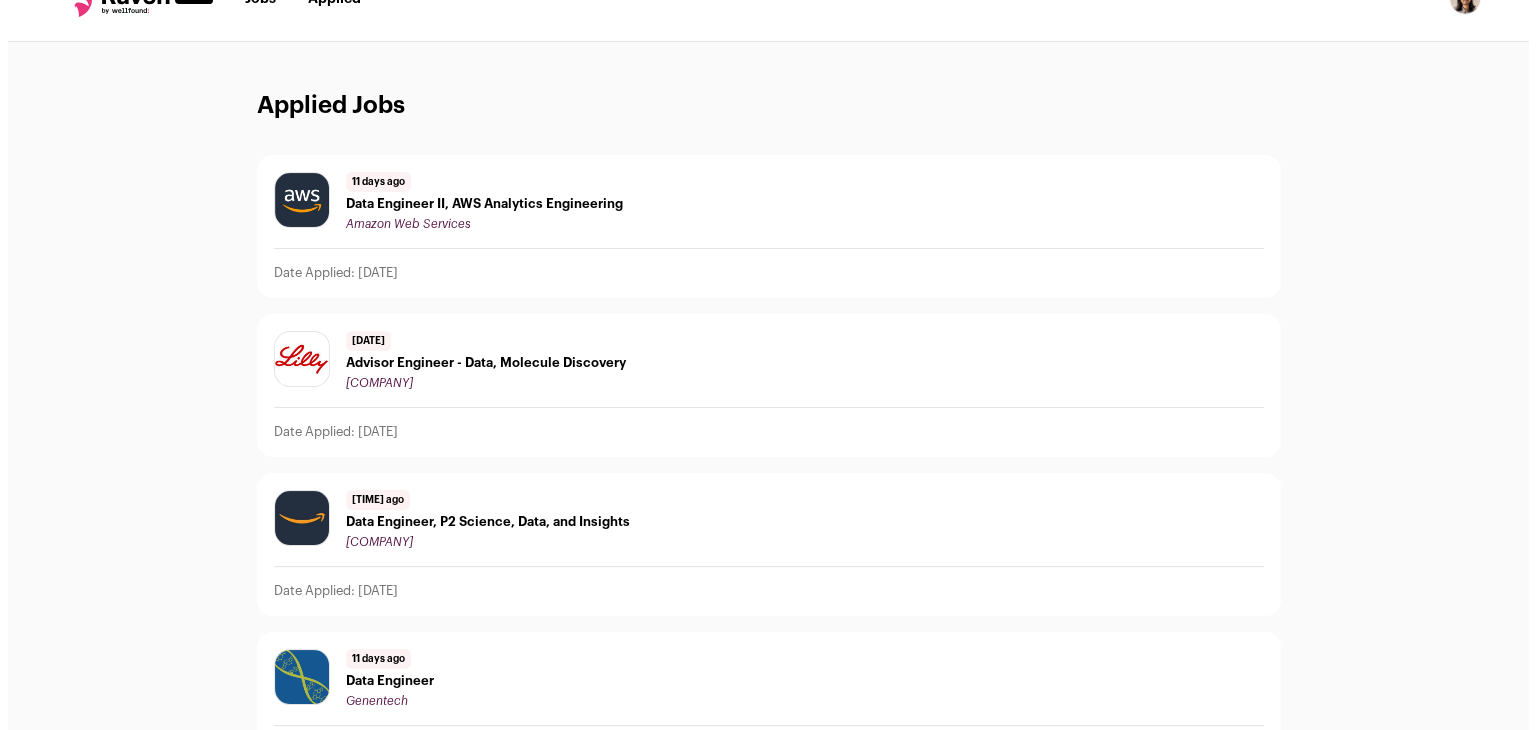 scroll, scrollTop: 0, scrollLeft: 0, axis: both 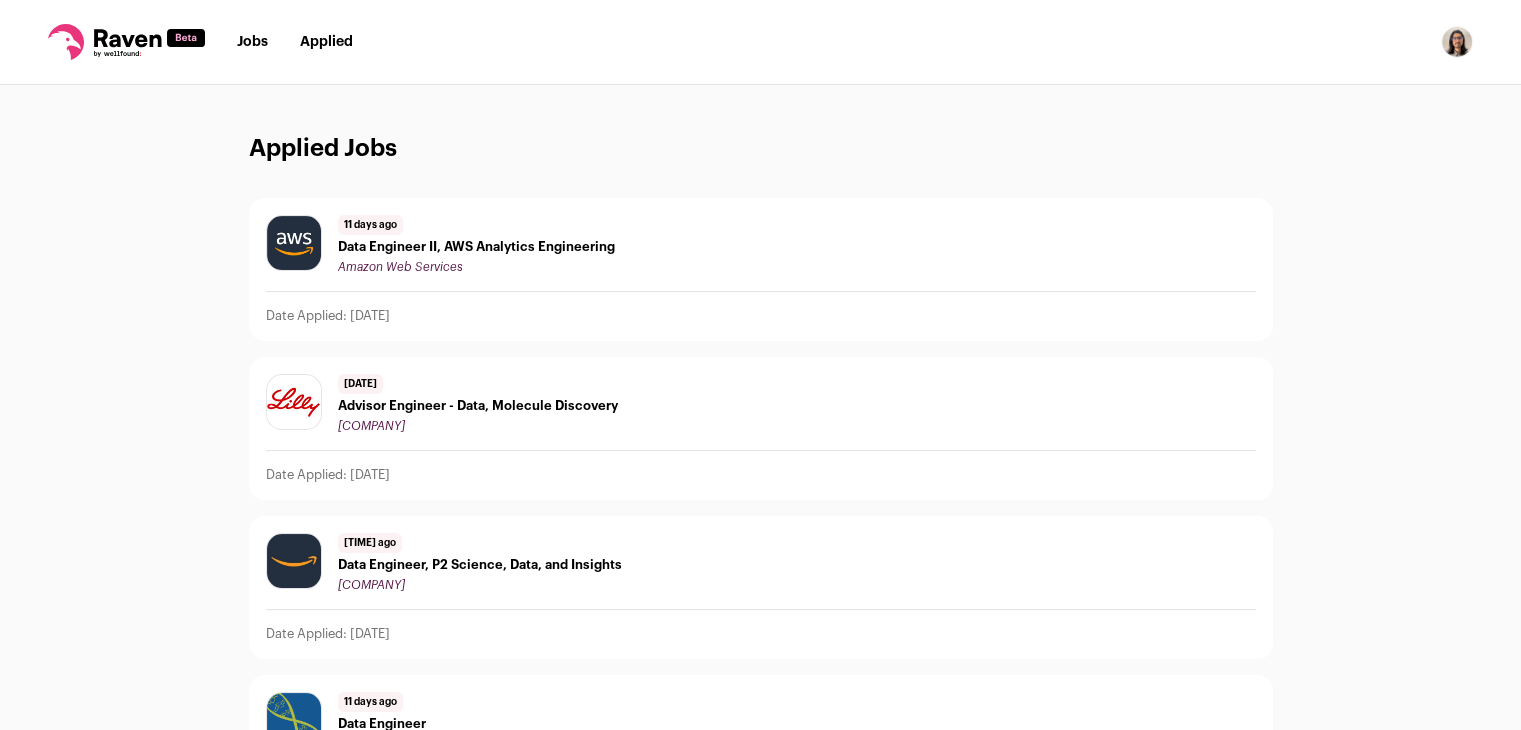 click on "Jobs" at bounding box center [252, 42] 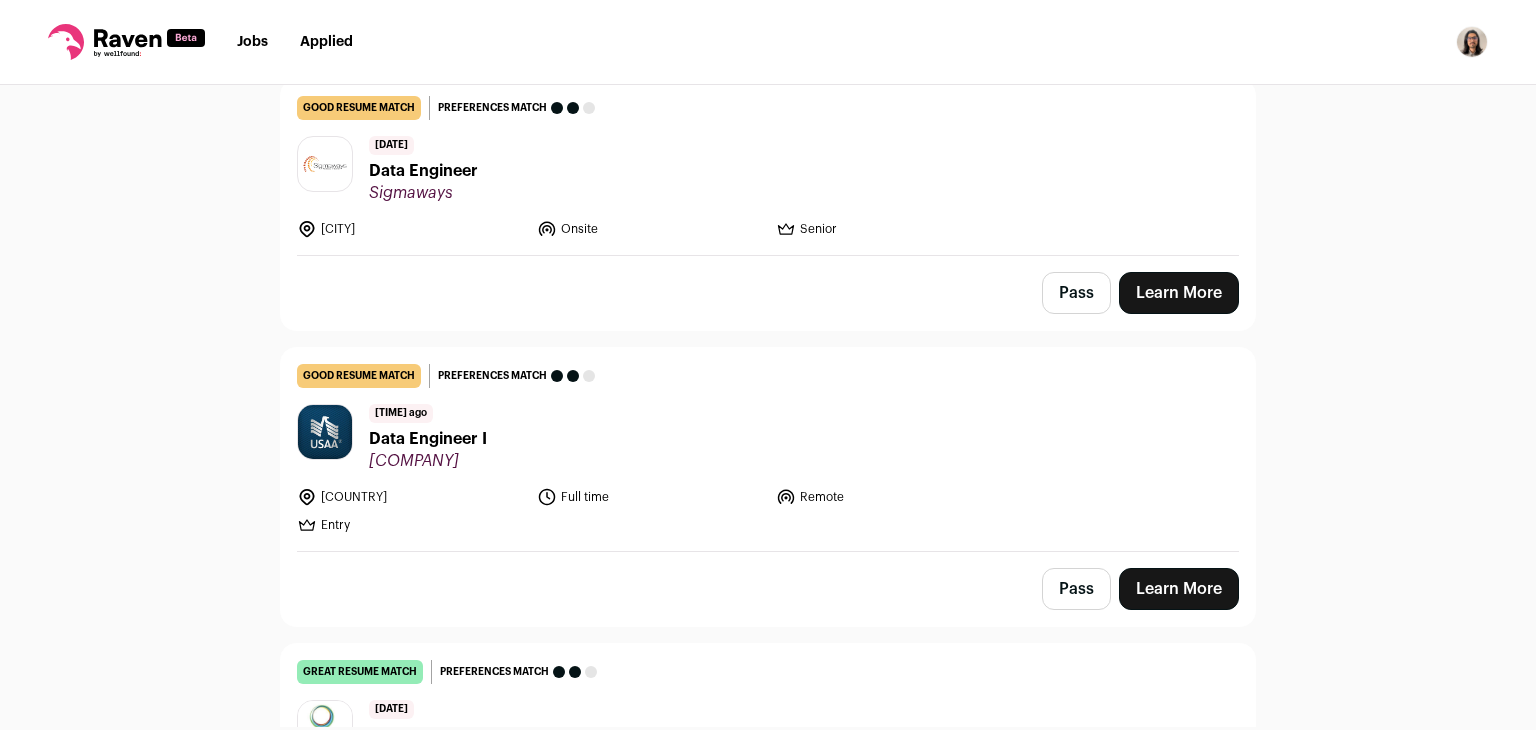 scroll, scrollTop: 1300, scrollLeft: 0, axis: vertical 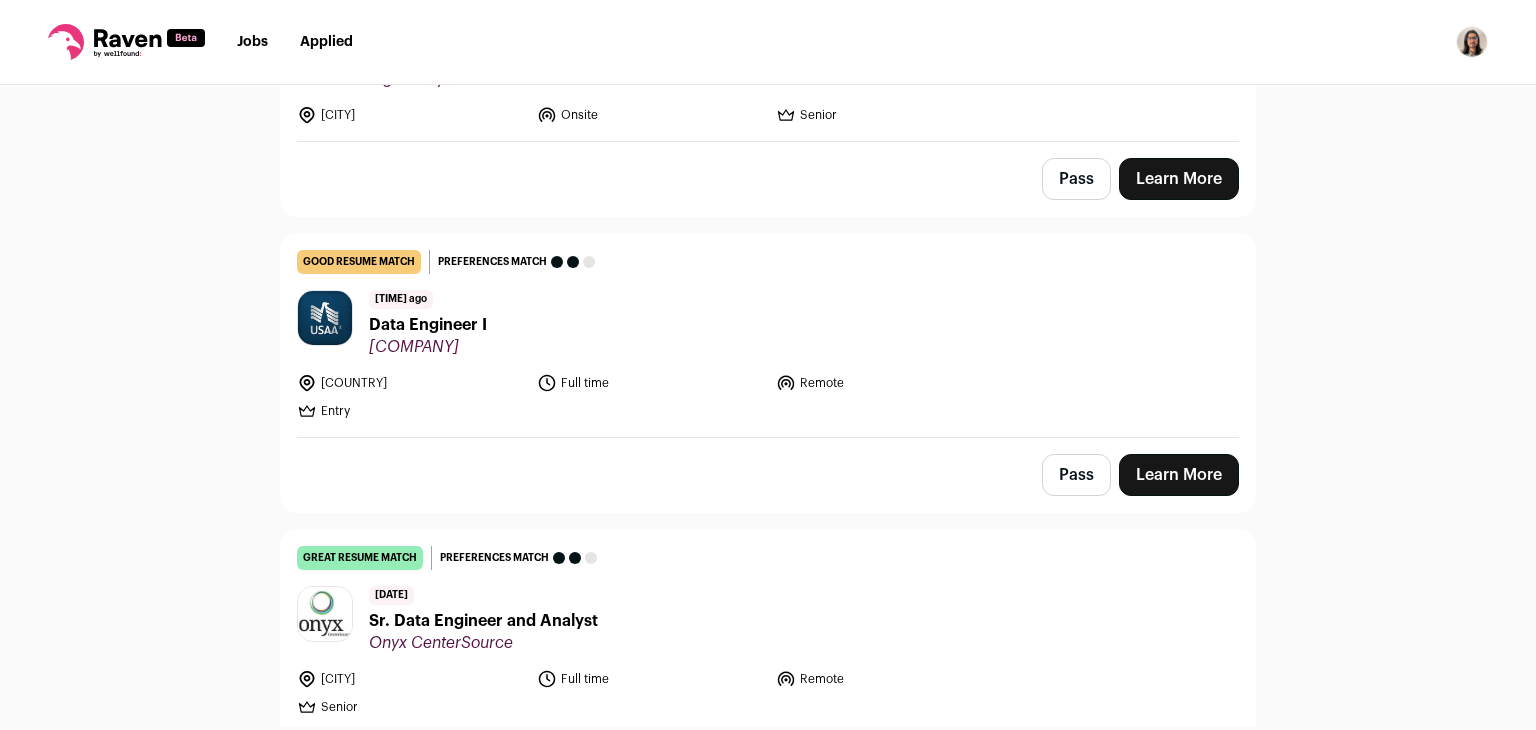 click on "[COMPANY]" at bounding box center (428, 347) 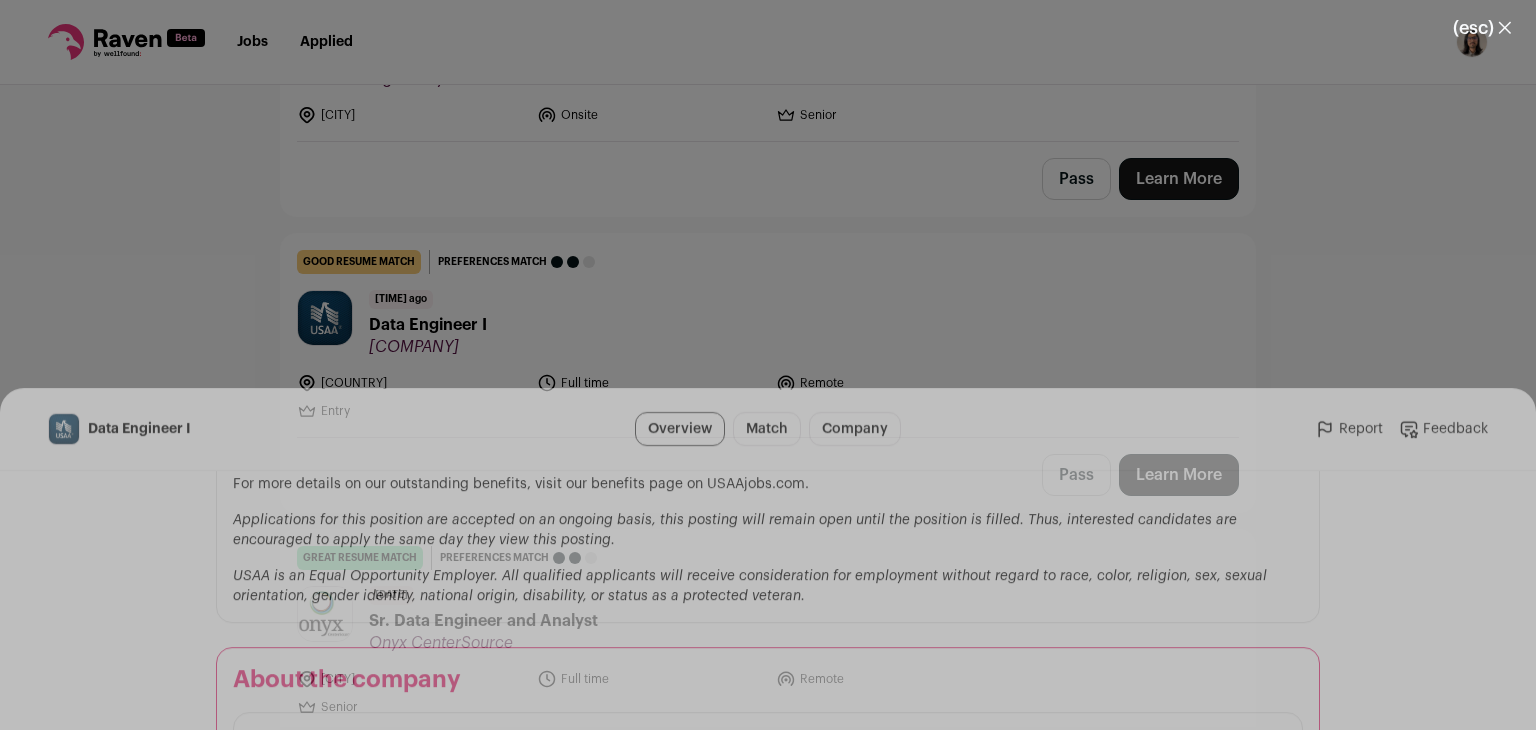 scroll, scrollTop: 2385, scrollLeft: 0, axis: vertical 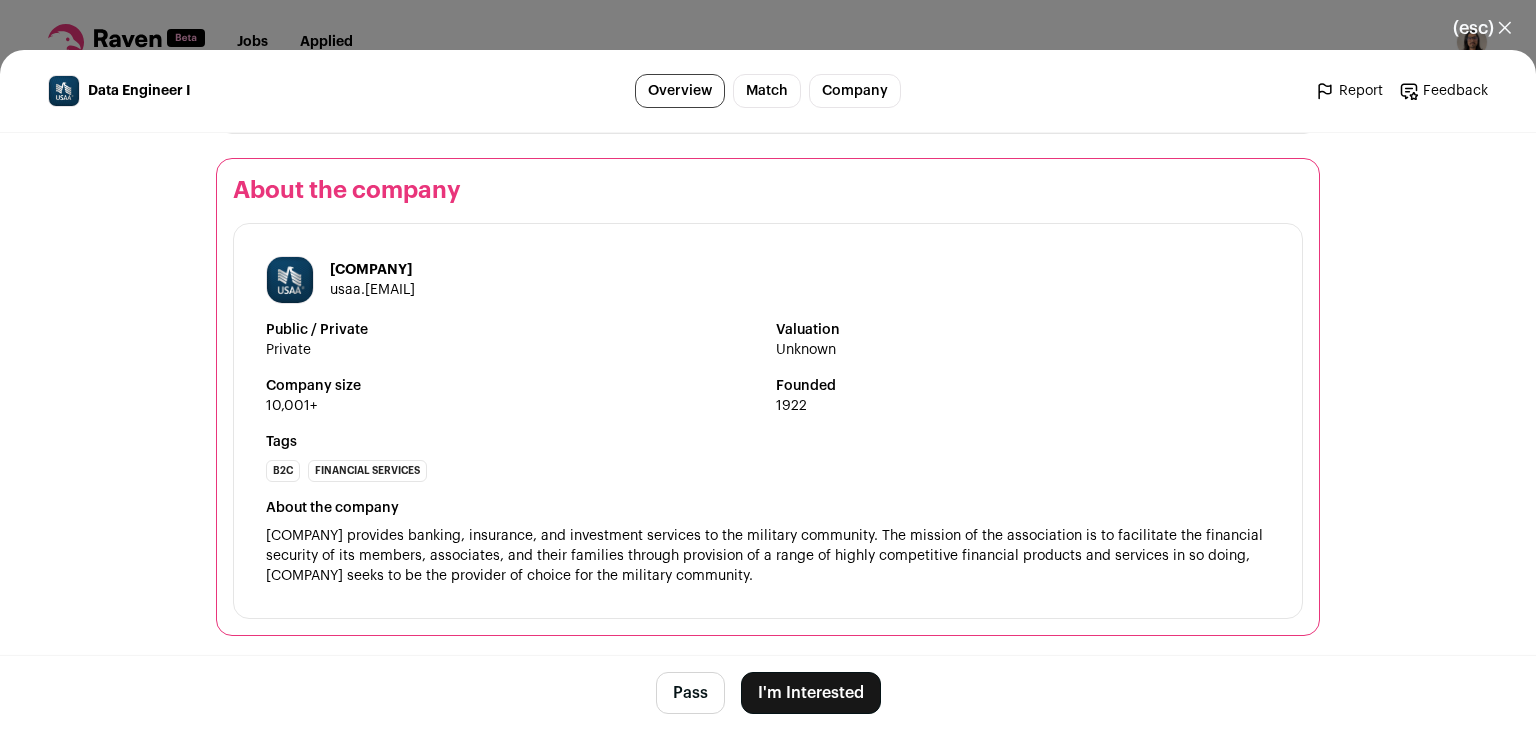 click on "I'm Interested" at bounding box center [811, 693] 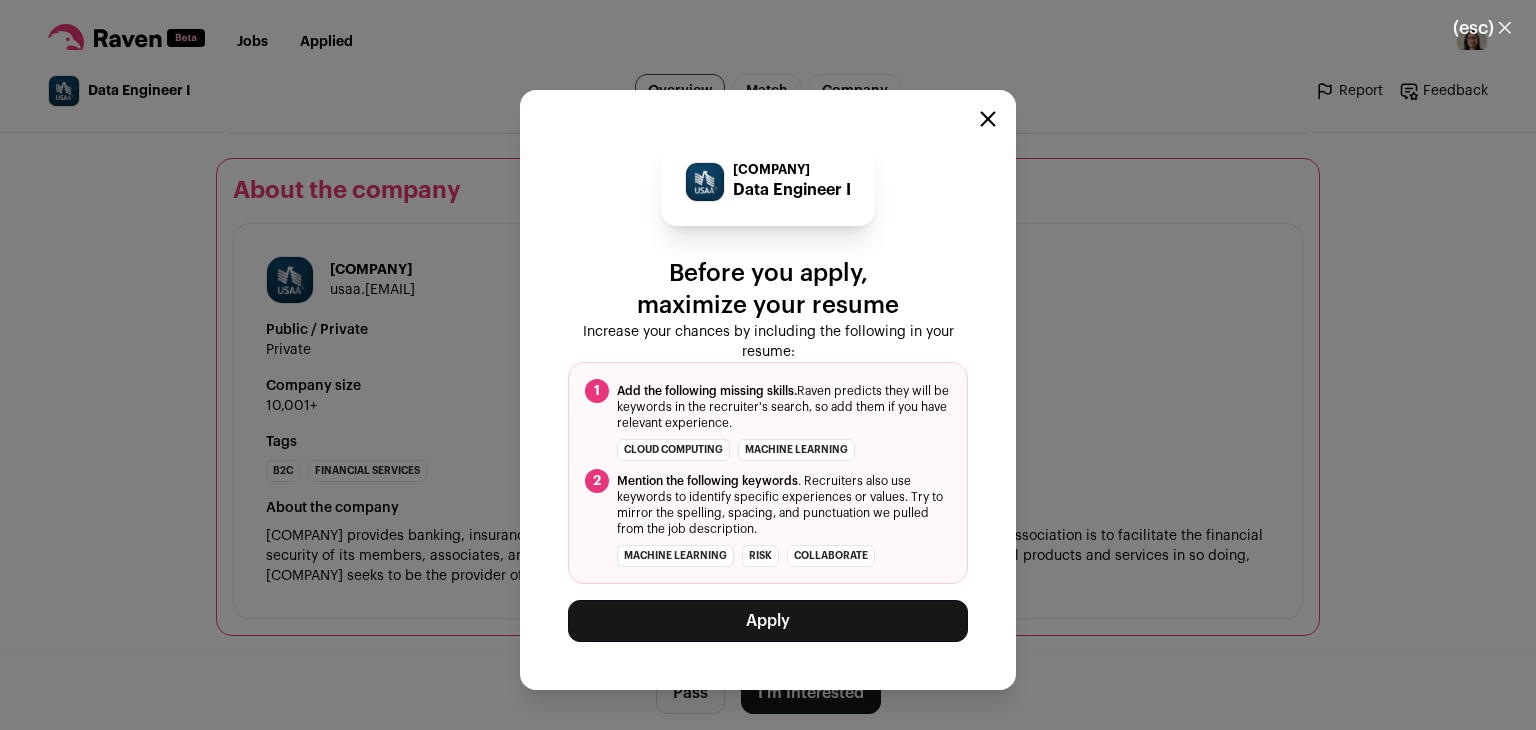 click on "Apply" at bounding box center (768, 621) 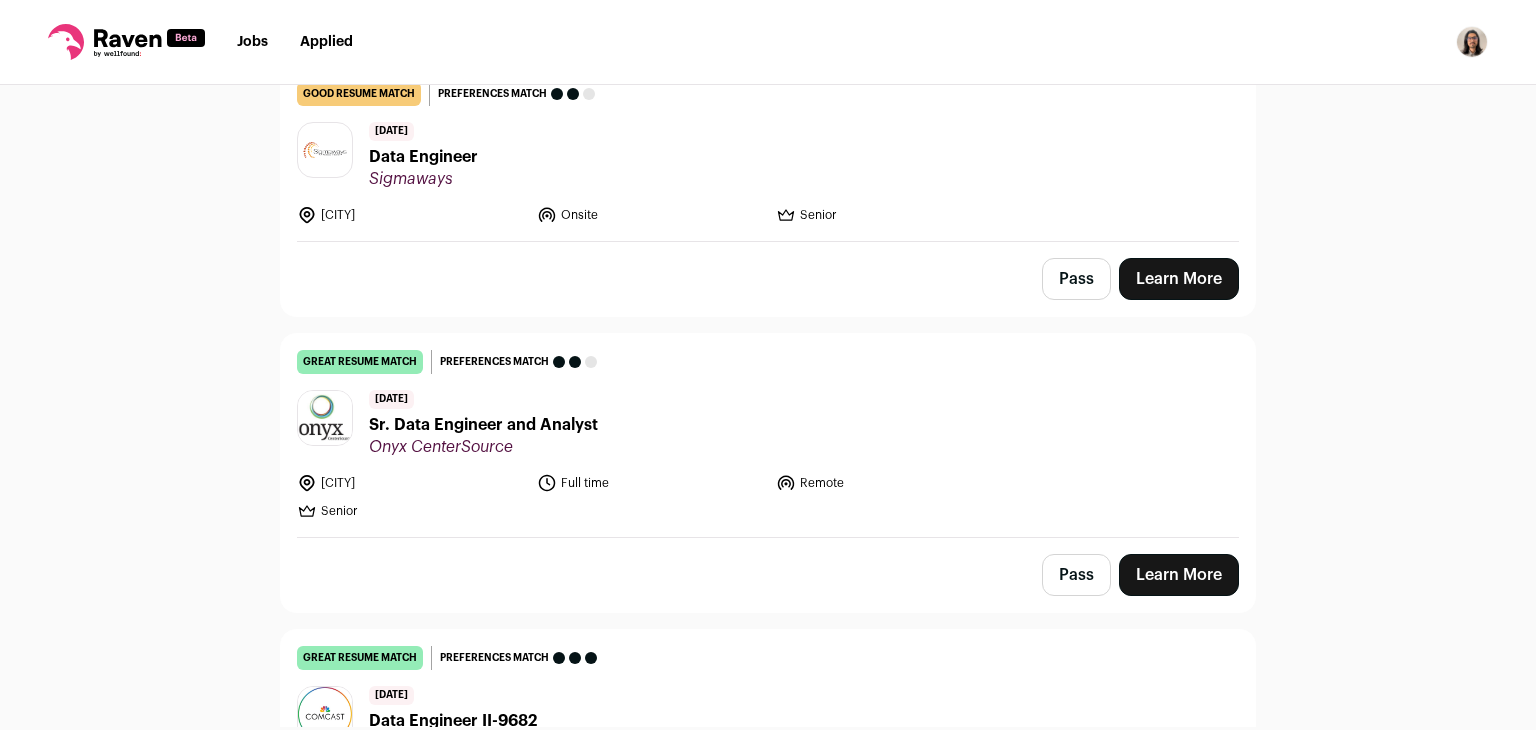 scroll, scrollTop: 1300, scrollLeft: 0, axis: vertical 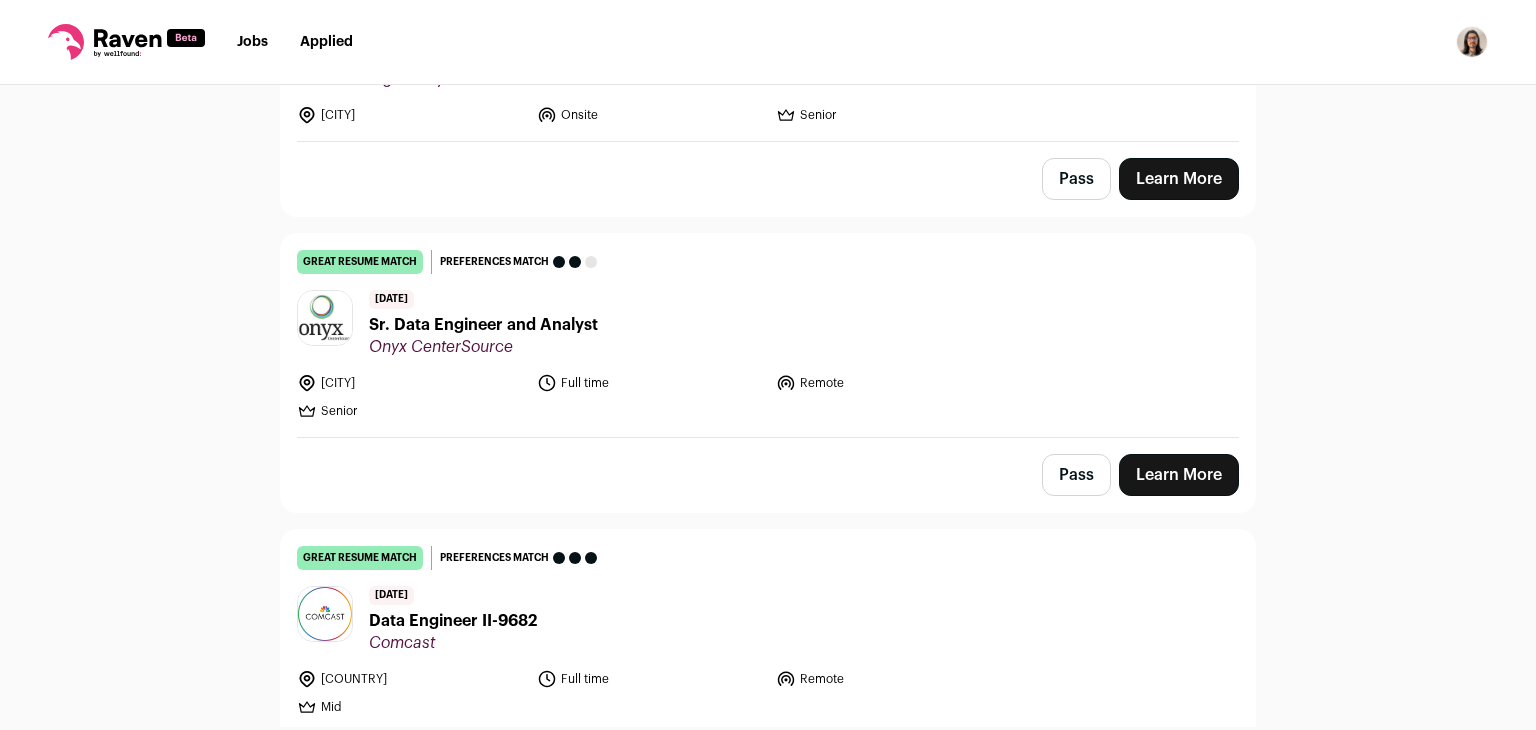 click on "Sr. Data Engineer and Analyst" at bounding box center [483, 325] 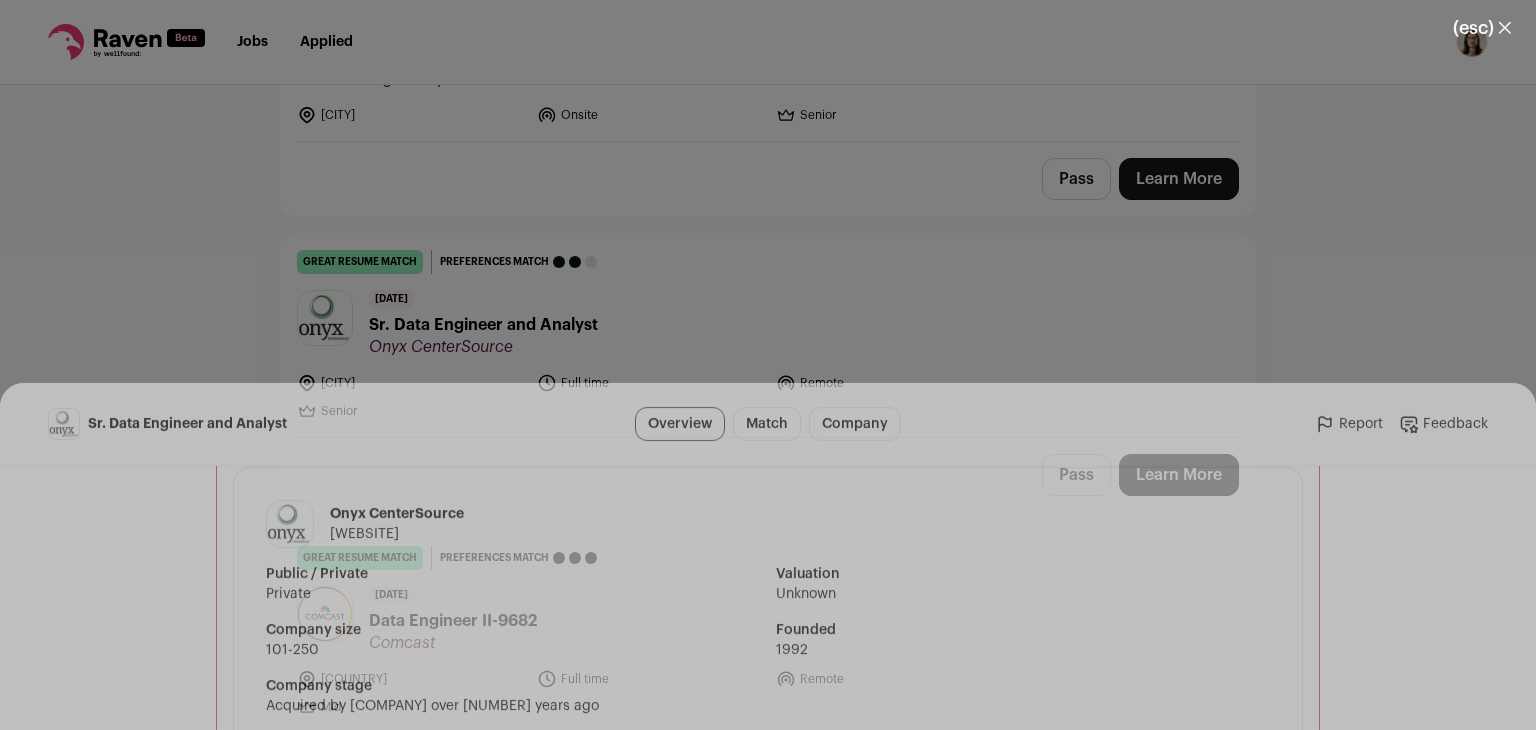 scroll, scrollTop: 1455, scrollLeft: 0, axis: vertical 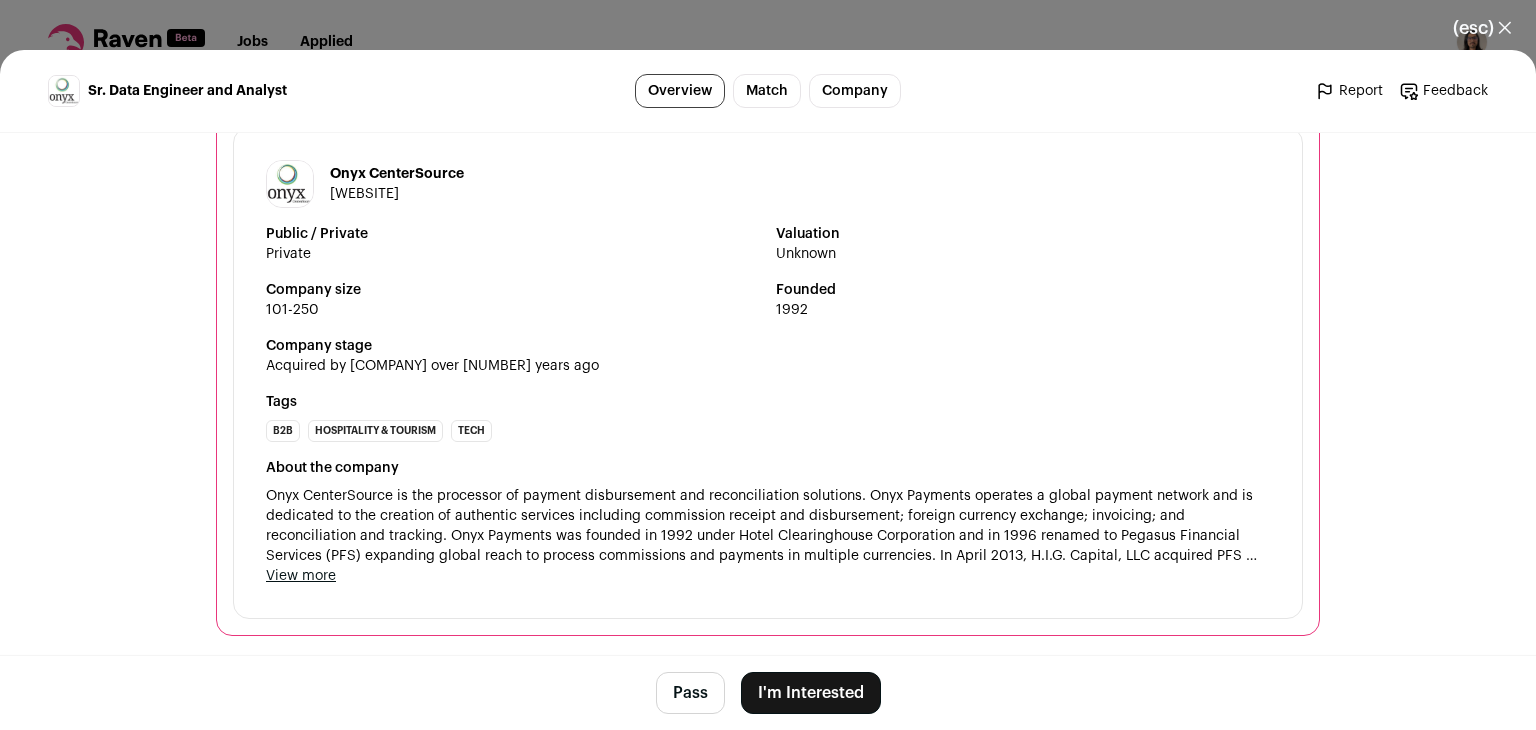 click on "I'm Interested" at bounding box center [811, 693] 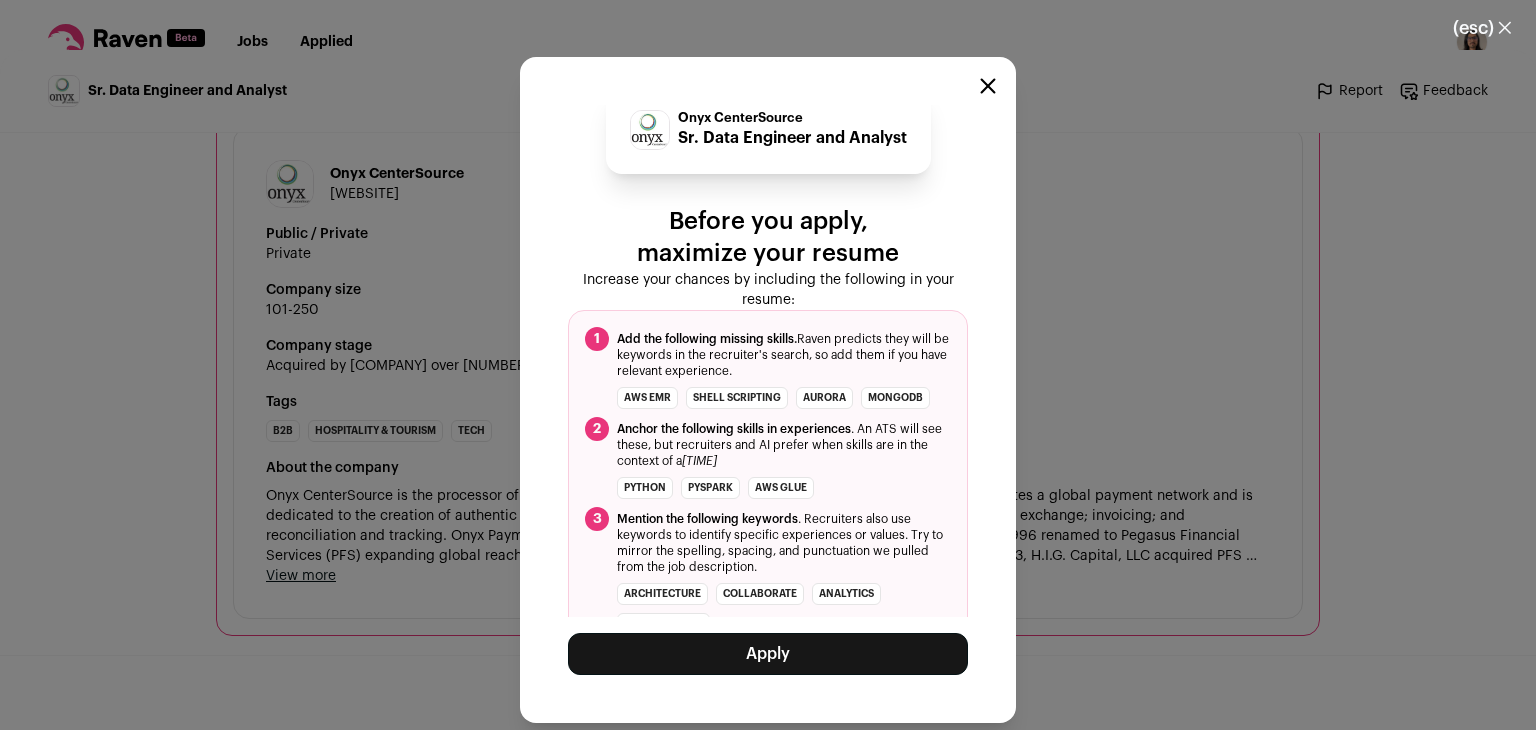 scroll, scrollTop: 53, scrollLeft: 0, axis: vertical 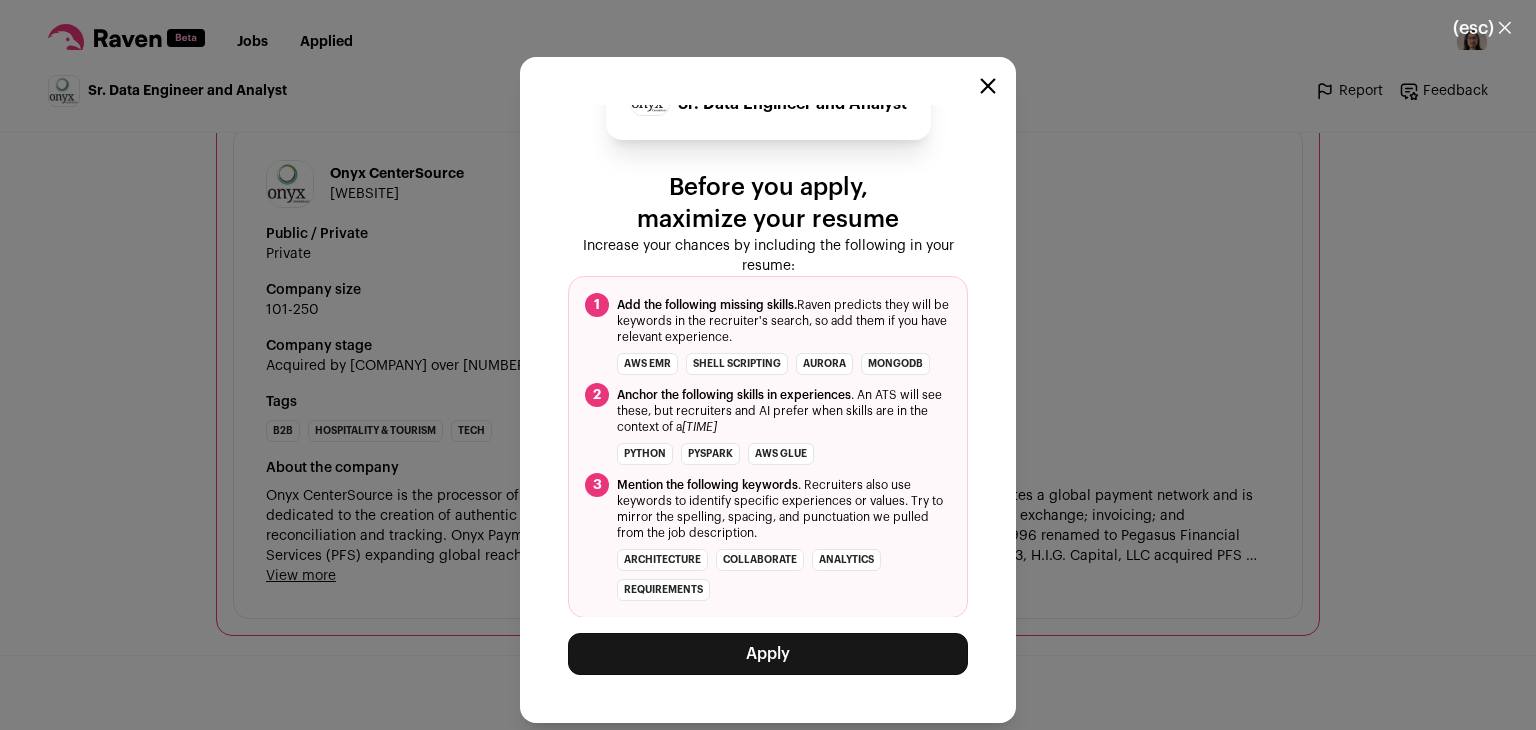click on "Apply" at bounding box center [768, 654] 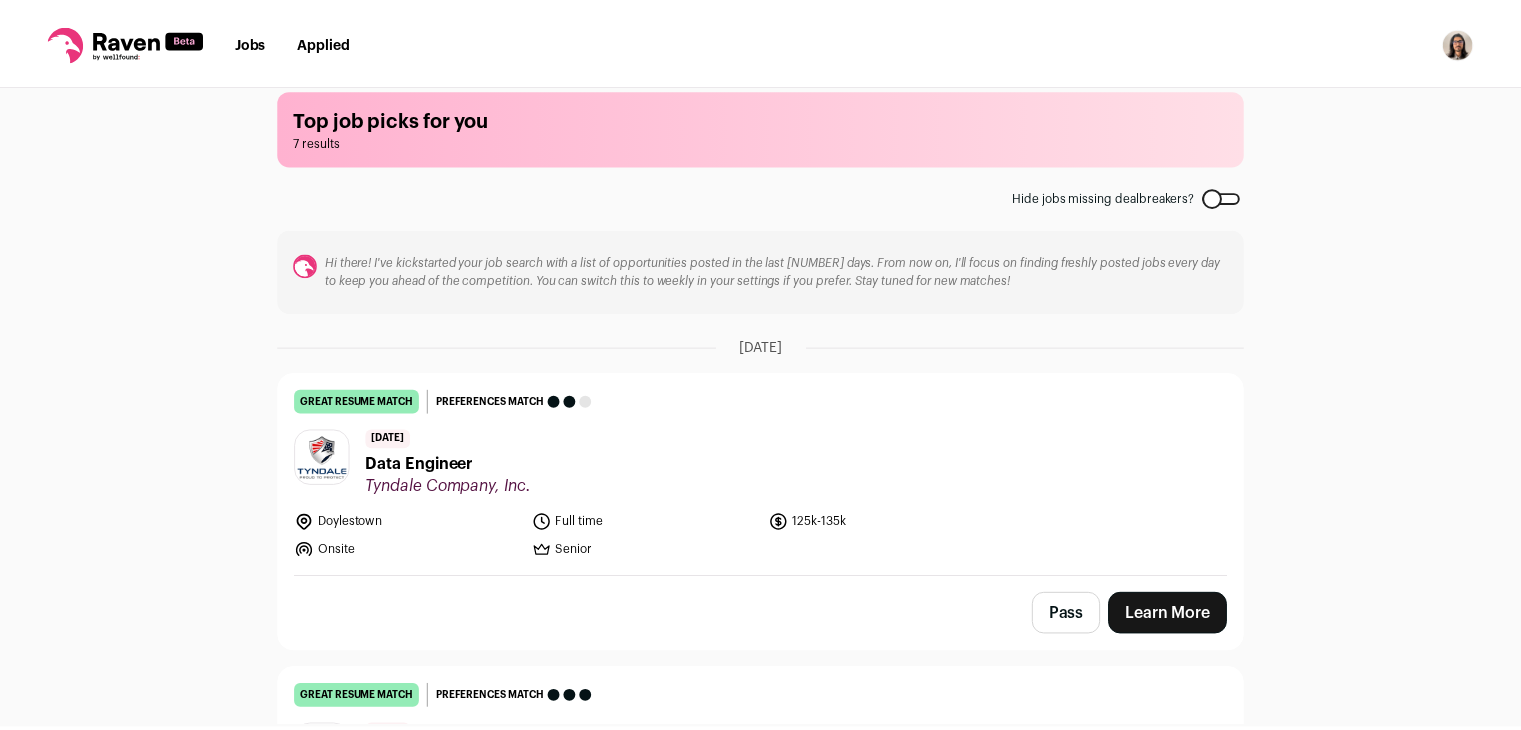 scroll, scrollTop: 0, scrollLeft: 0, axis: both 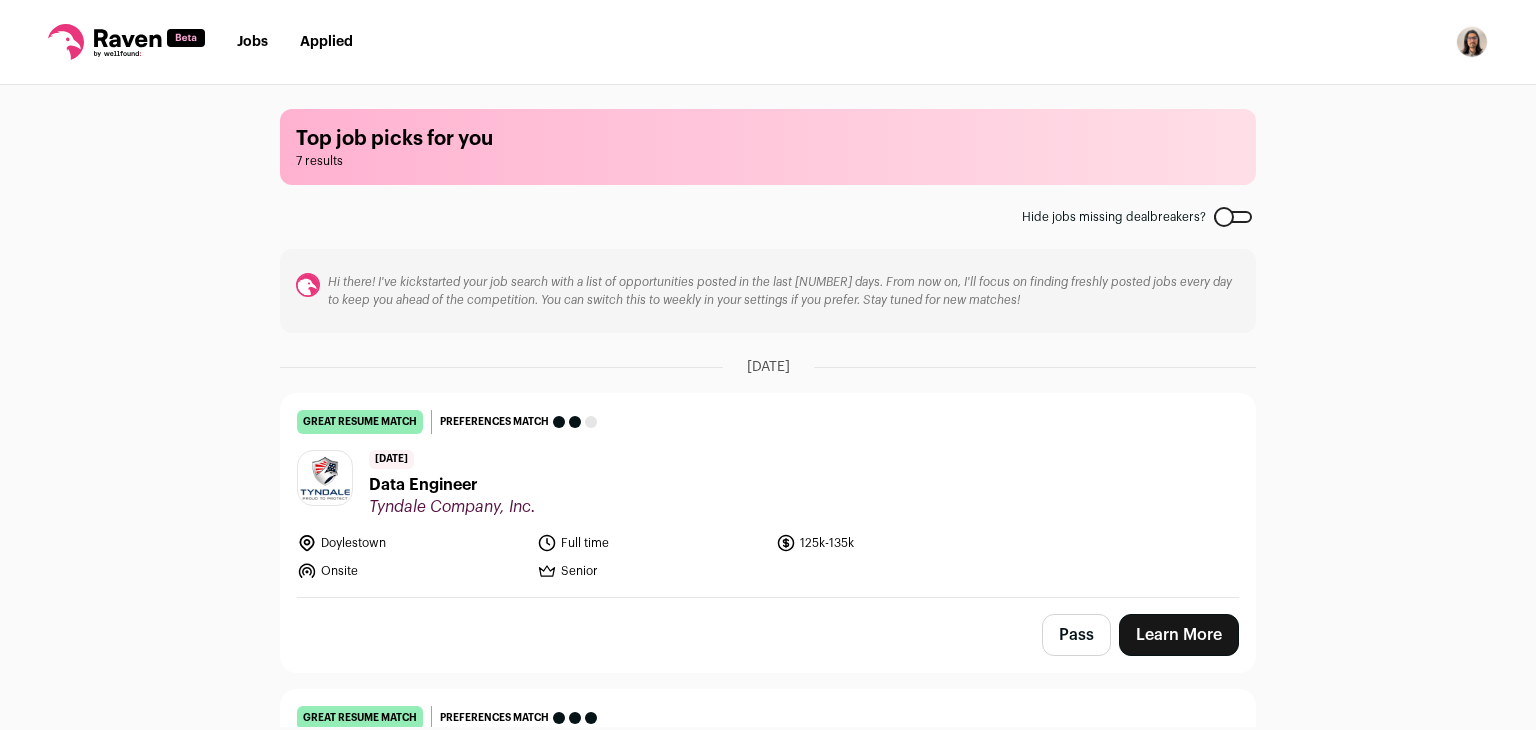 click on "Applied" at bounding box center (326, 42) 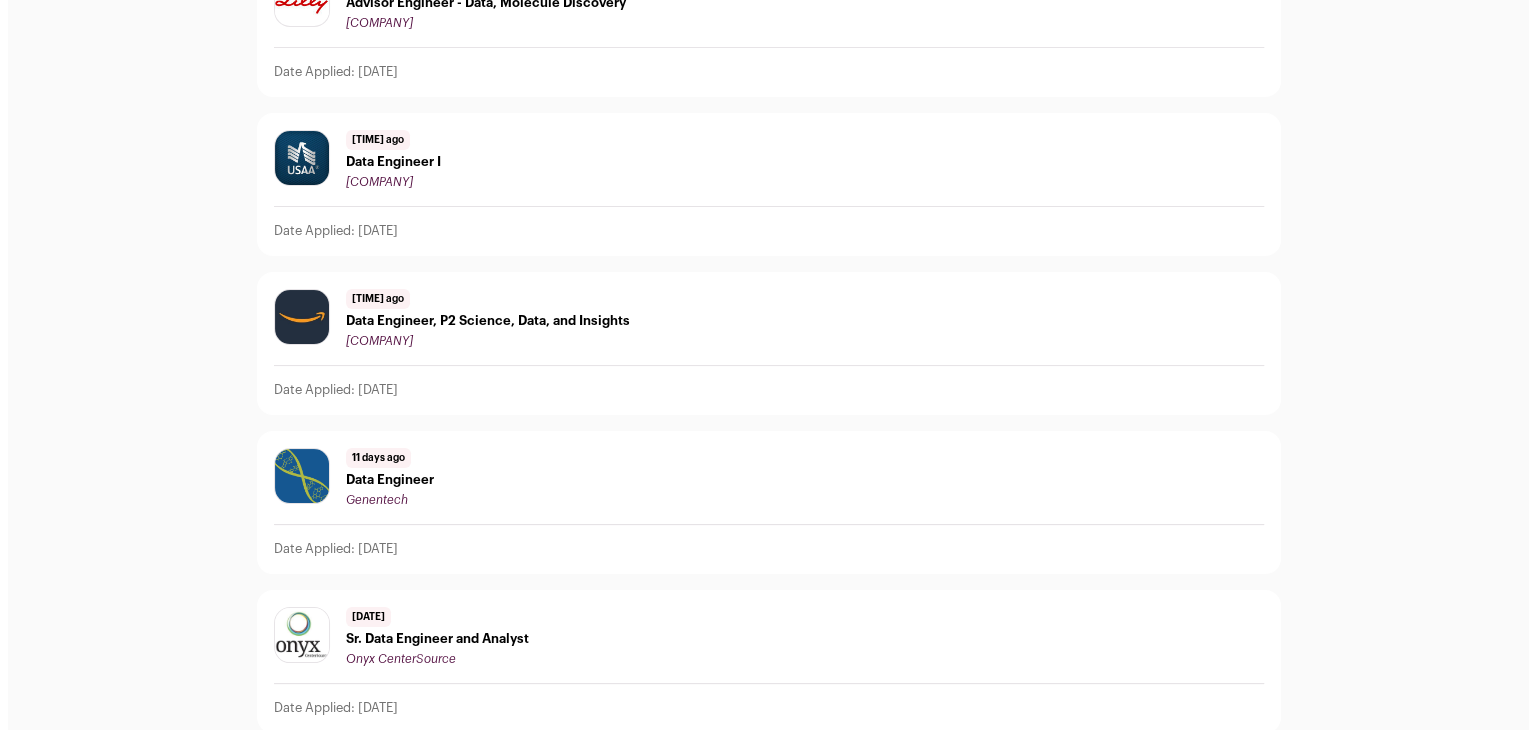 scroll, scrollTop: 404, scrollLeft: 0, axis: vertical 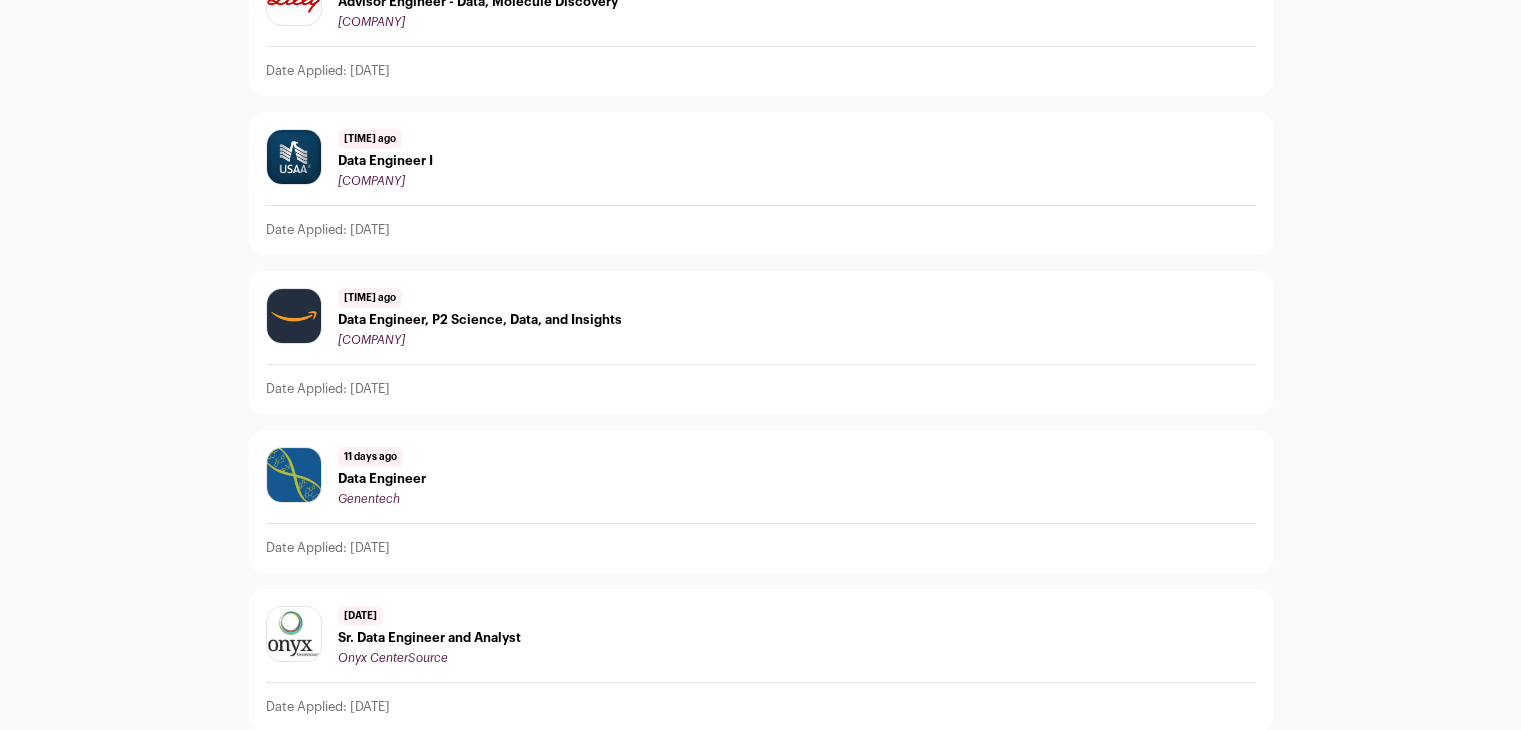 click on "Sr. Data Engineer and Analyst" at bounding box center [429, 638] 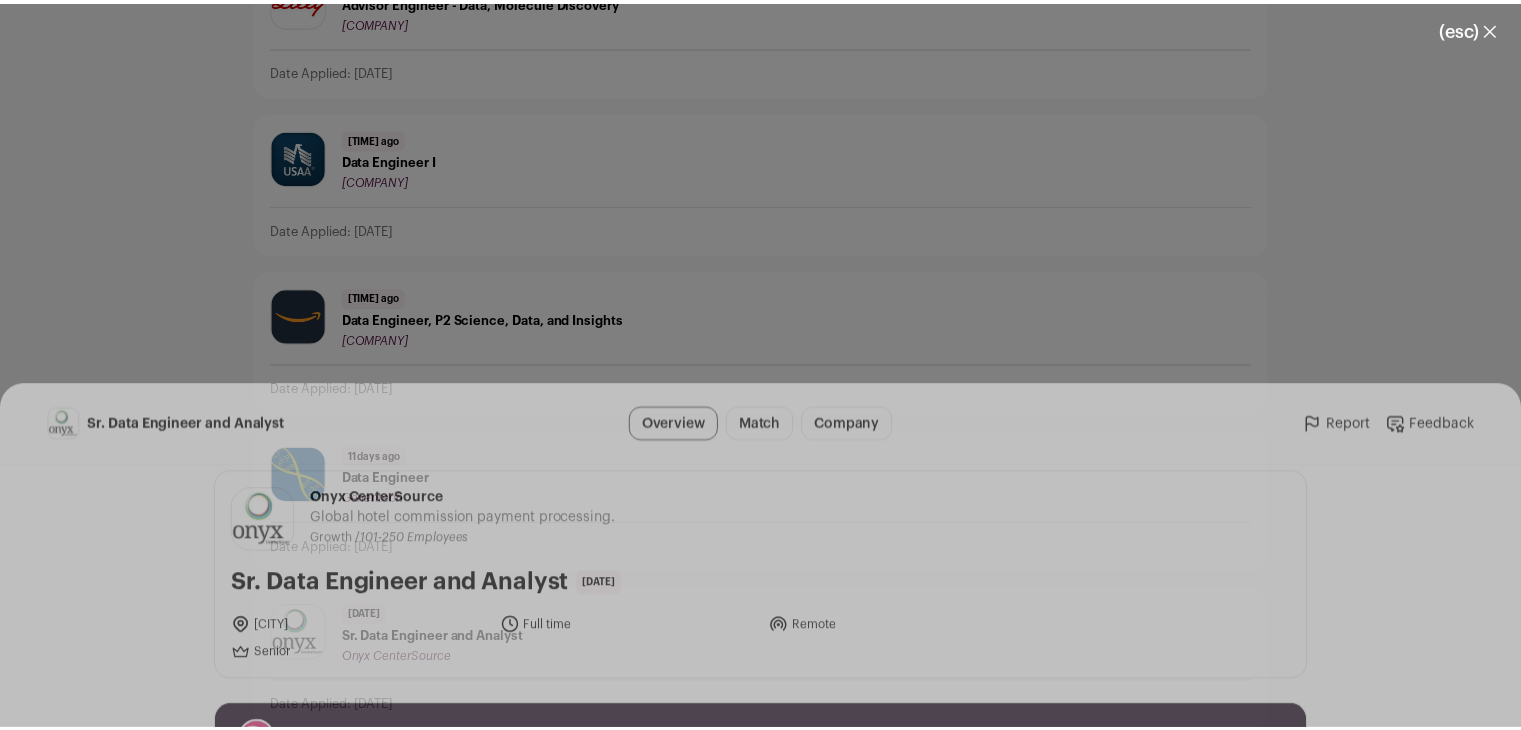 scroll, scrollTop: 0, scrollLeft: 0, axis: both 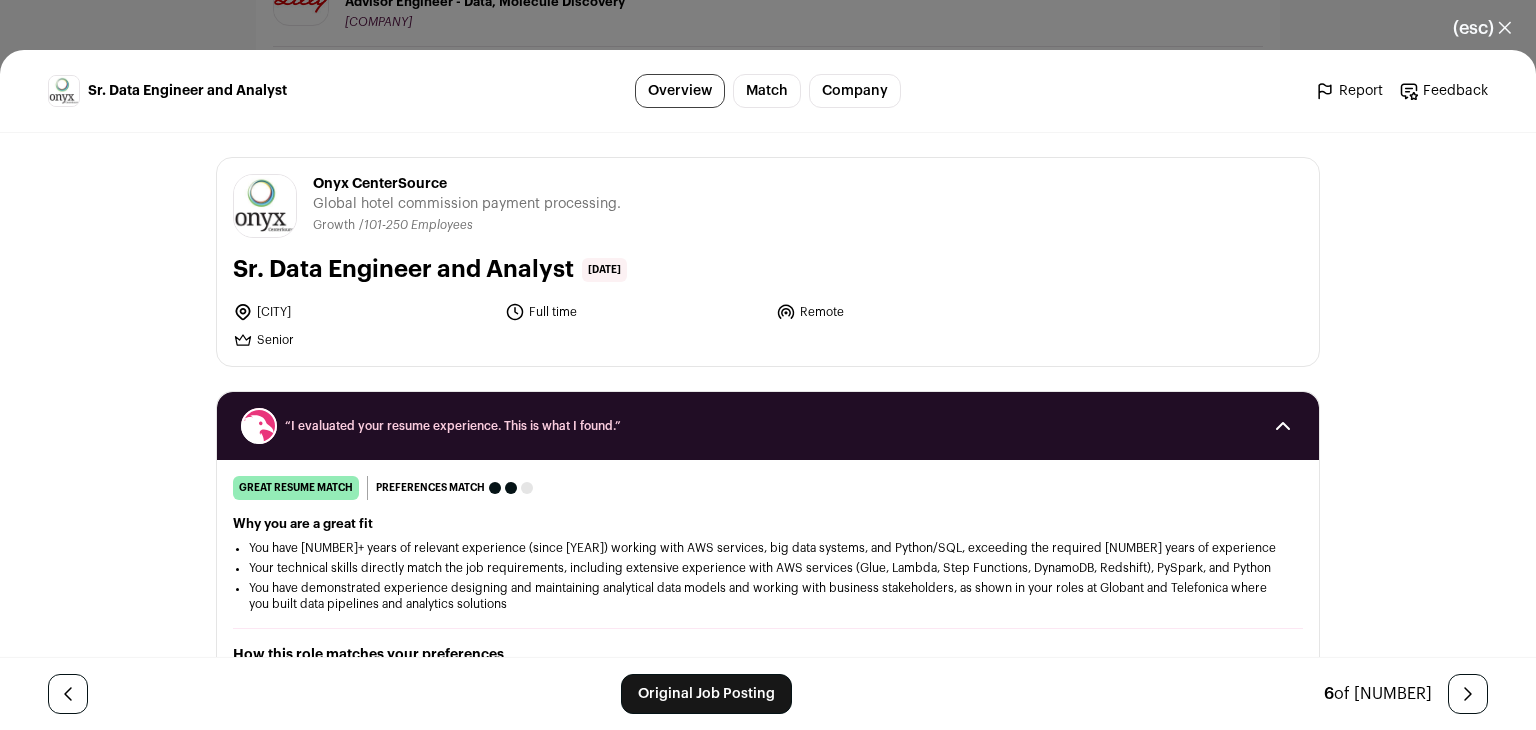 drag, startPoint x: 561, startPoint y: 273, endPoint x: 141, endPoint y: 267, distance: 420.04285 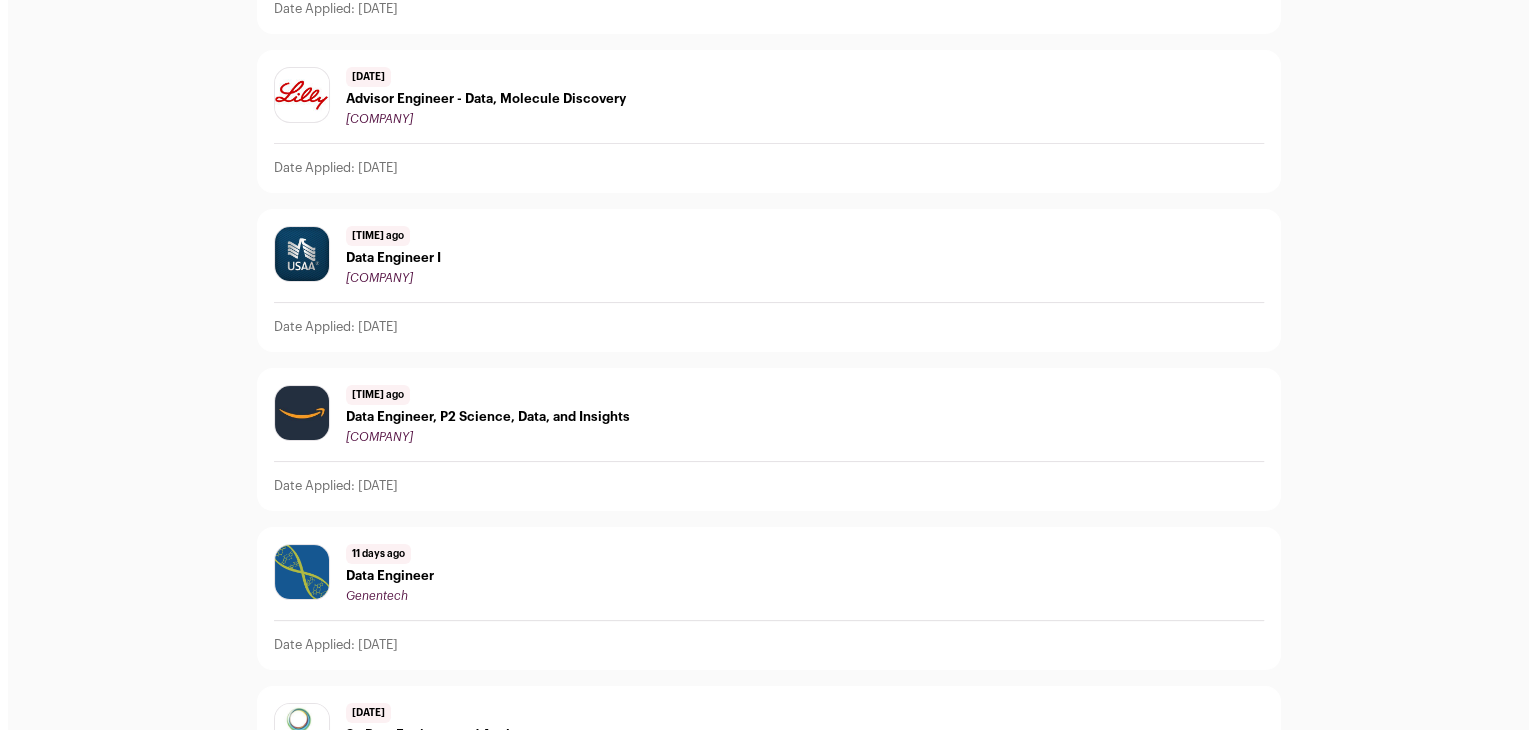 scroll, scrollTop: 0, scrollLeft: 0, axis: both 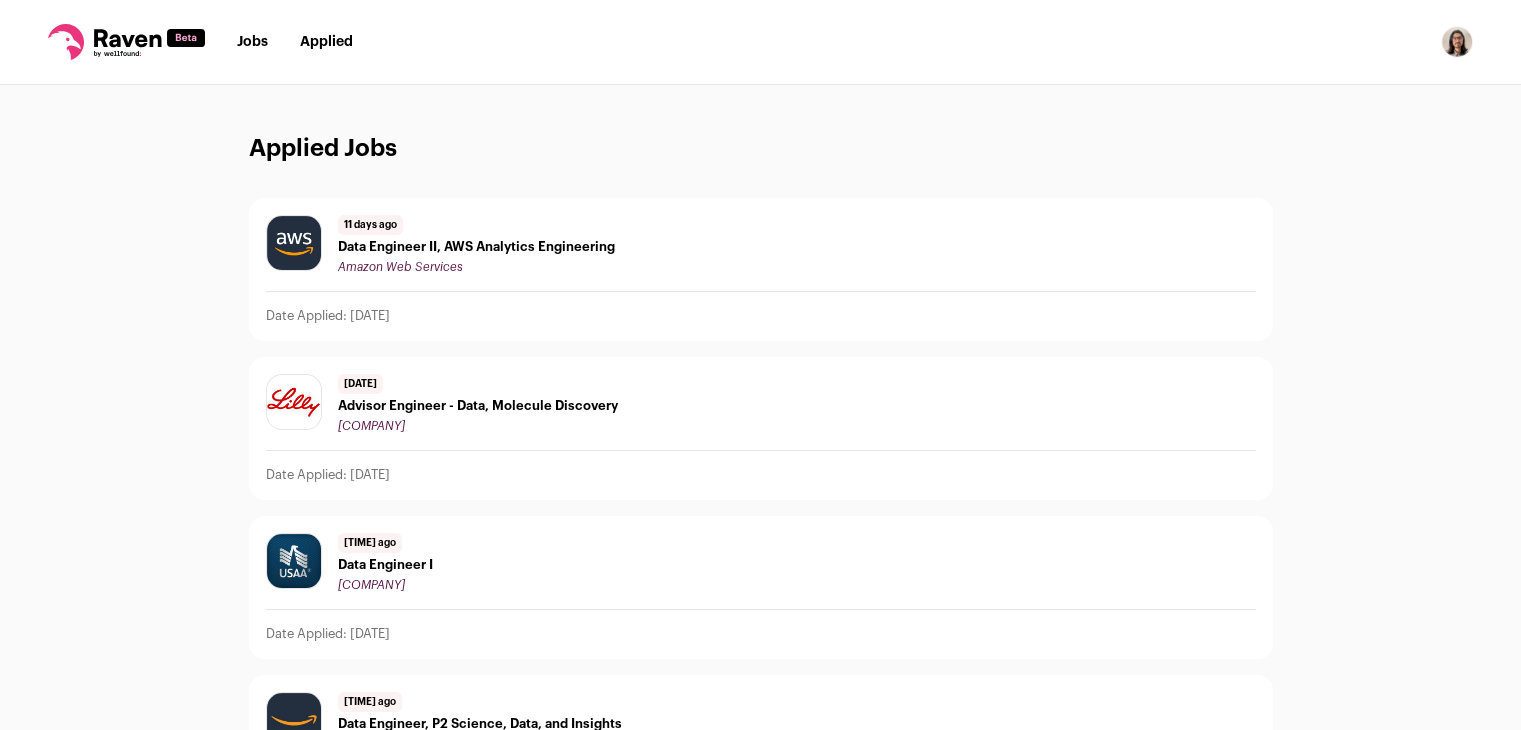 click on "Jobs" at bounding box center (252, 42) 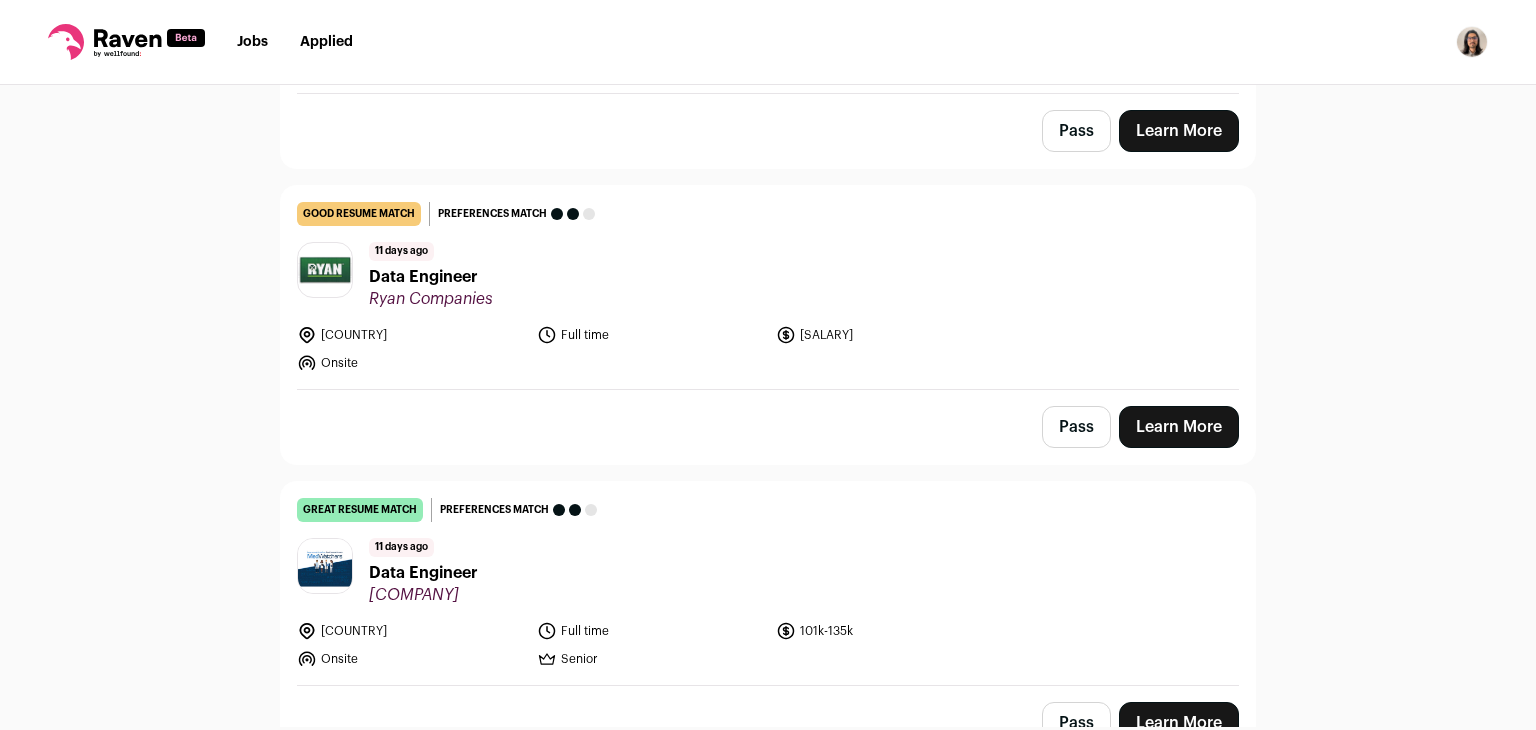 scroll, scrollTop: 1660, scrollLeft: 0, axis: vertical 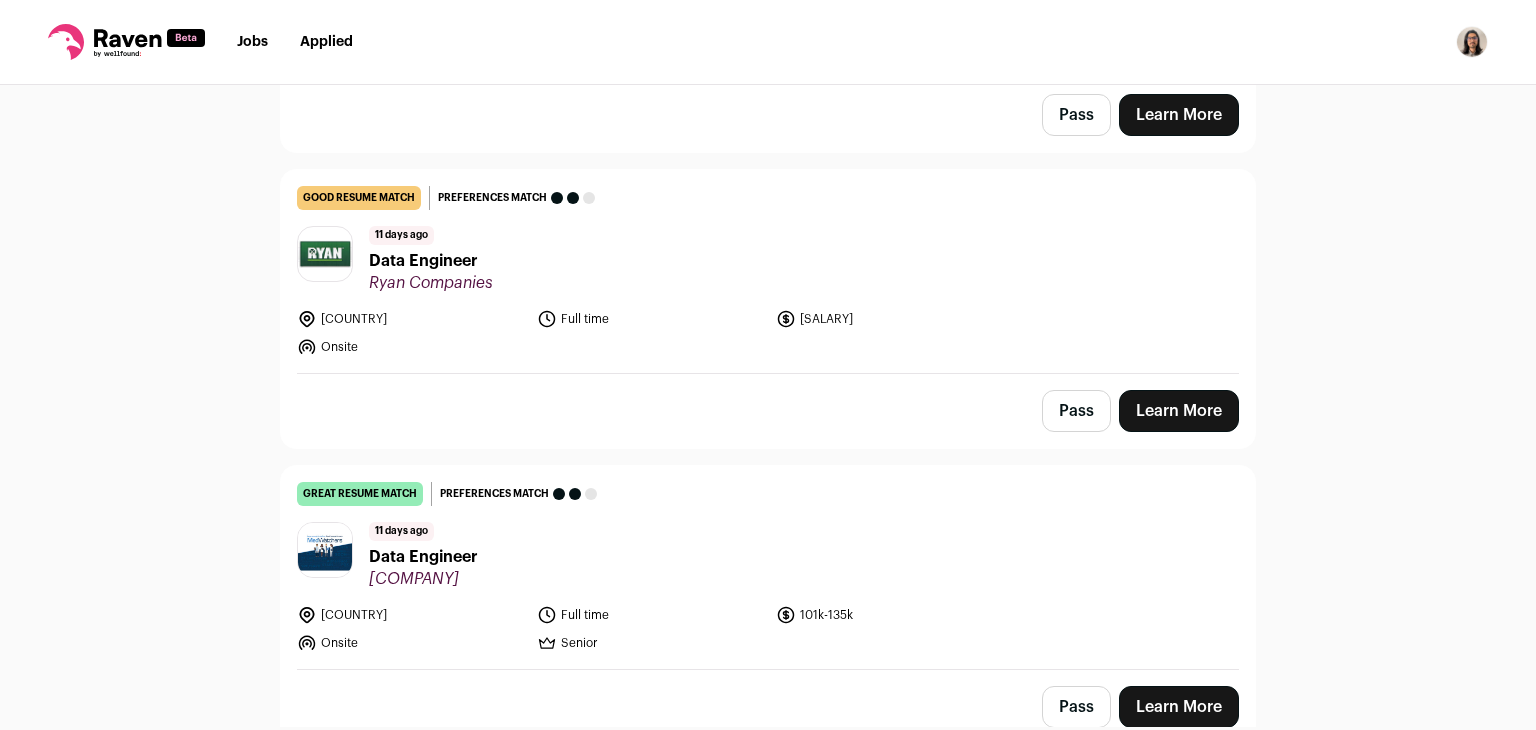 click on "Data Engineer" at bounding box center (423, 557) 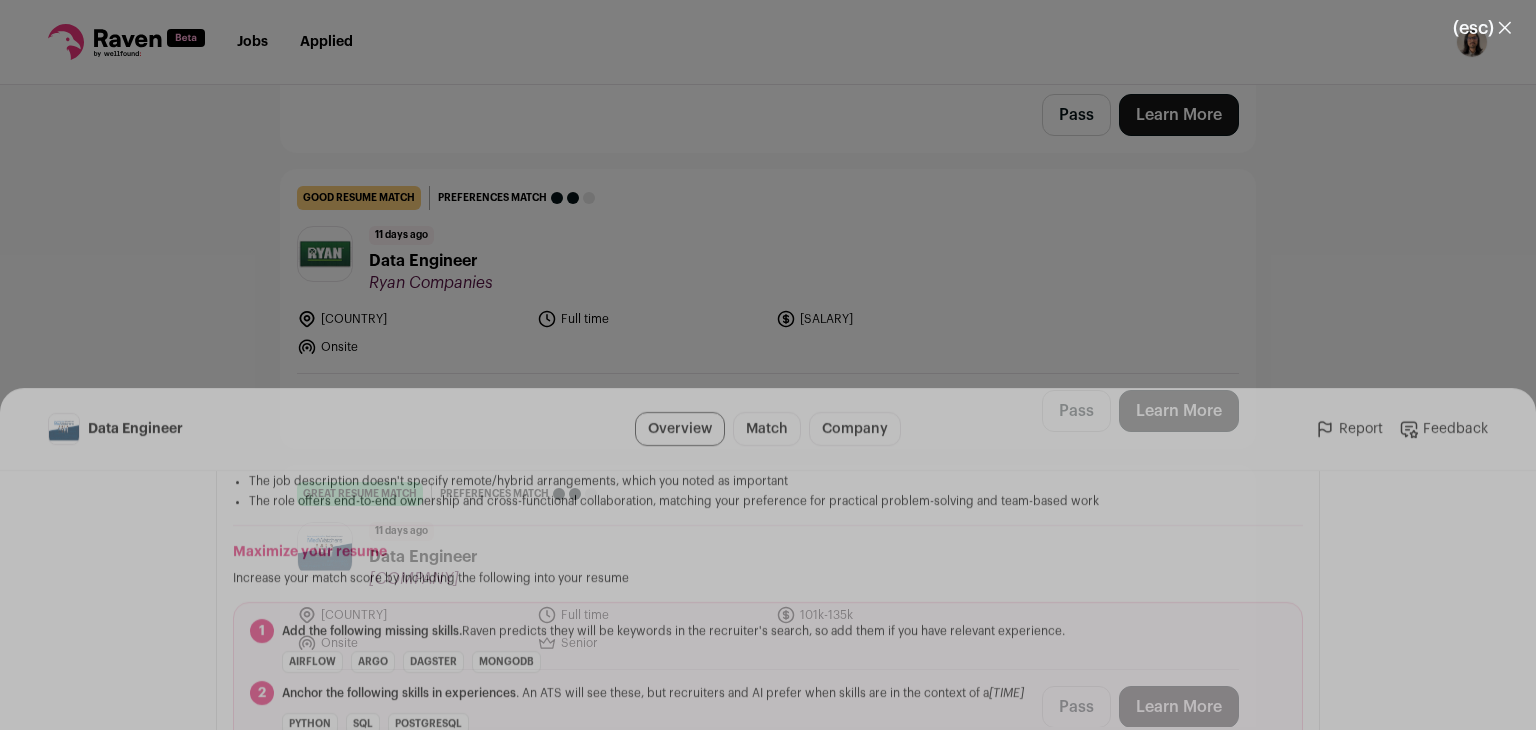 scroll, scrollTop: 800, scrollLeft: 0, axis: vertical 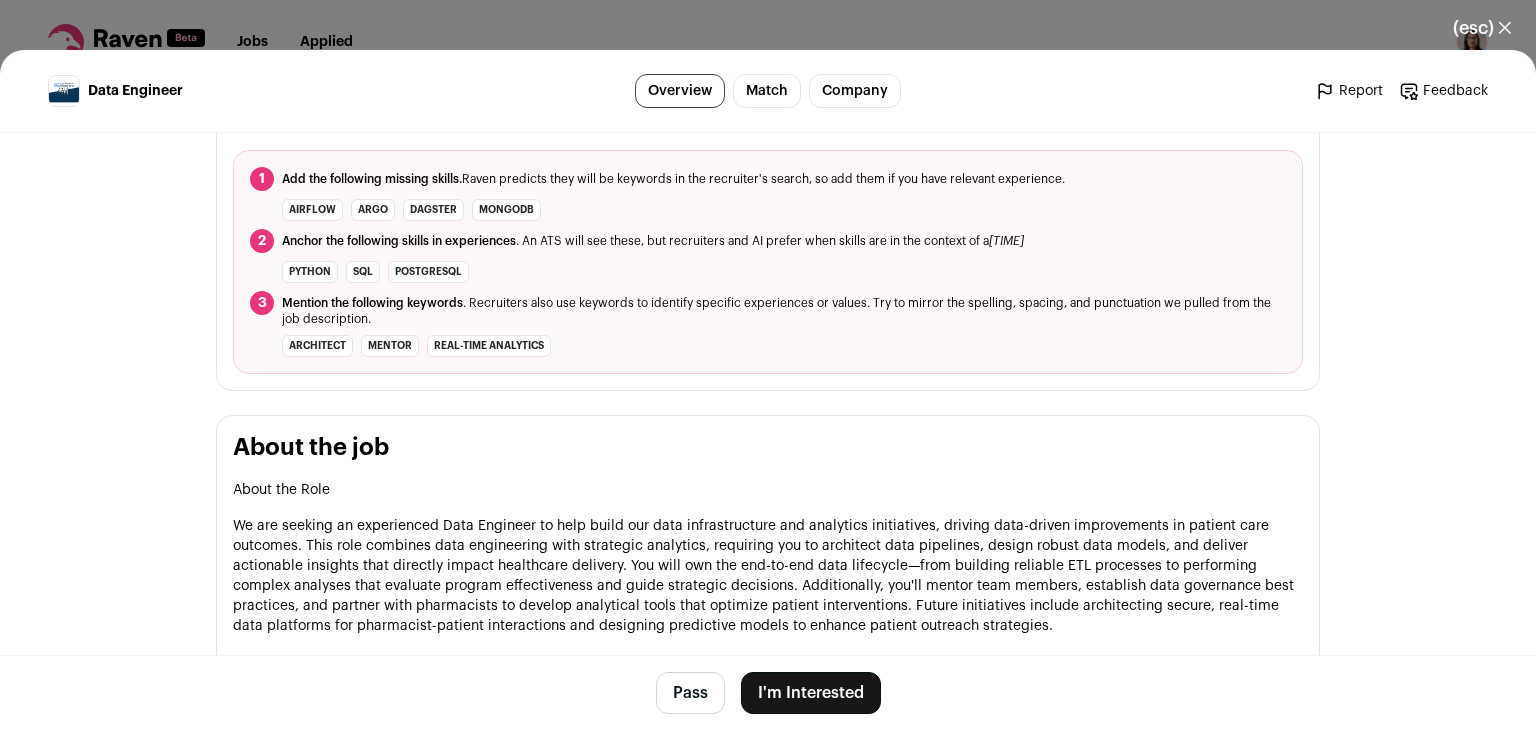 click on "(esc) ✕
Data Engineer
Overview
Match
Company
Report
Feedback
Report
Feedback
[COMPANY]
[WEBSITE]
Date Applied: [DATE]" at bounding box center (768, 365) 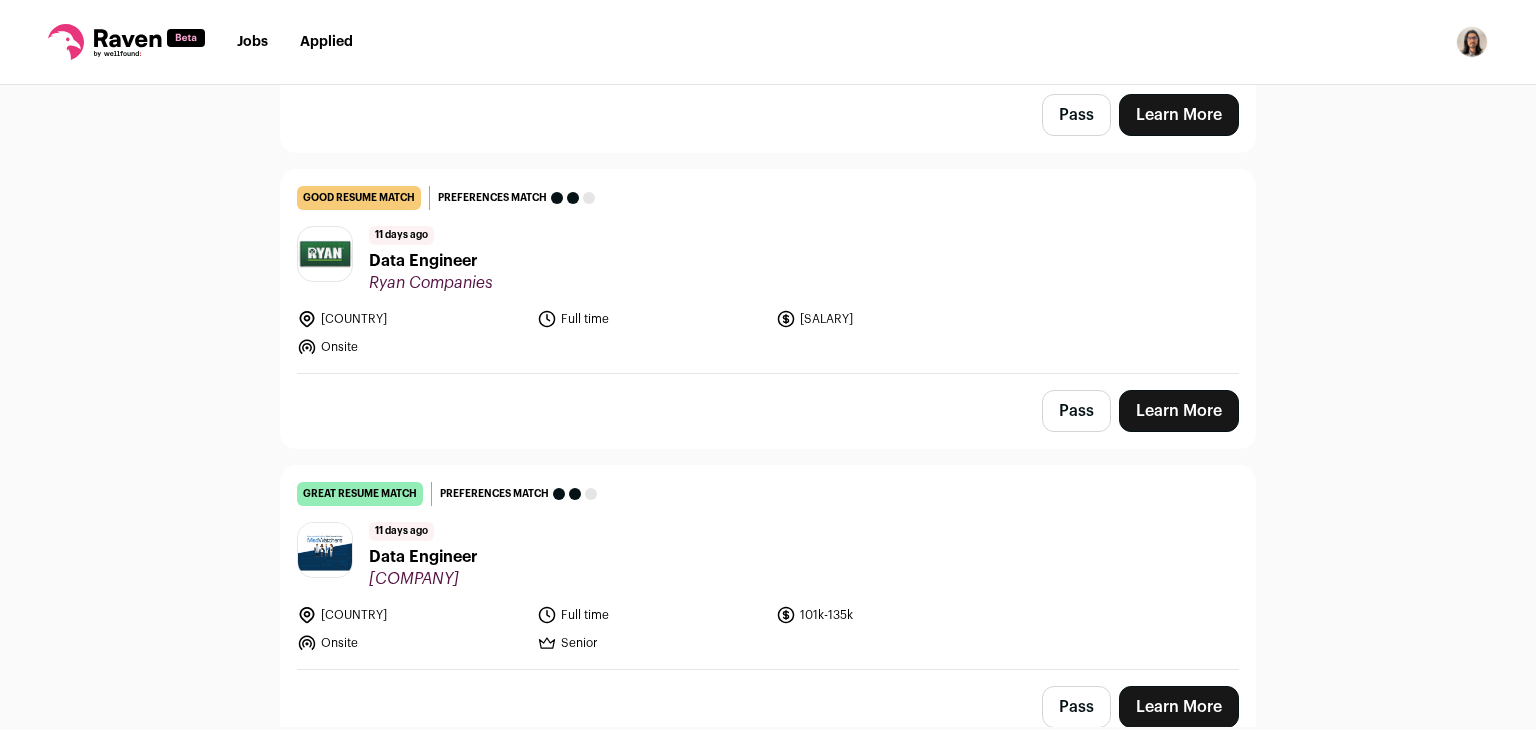 click on "Ryan Companies" at bounding box center [431, 283] 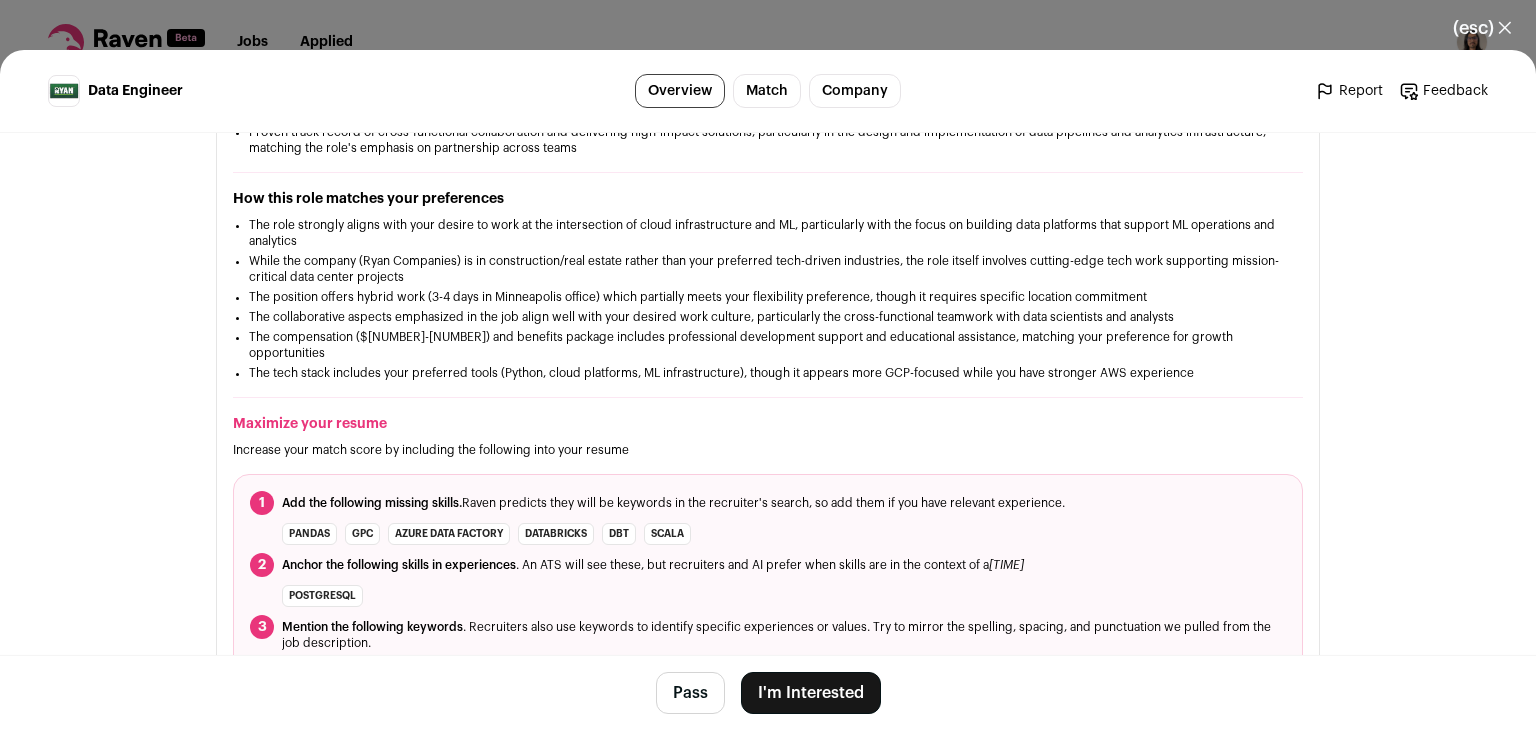 scroll, scrollTop: 700, scrollLeft: 0, axis: vertical 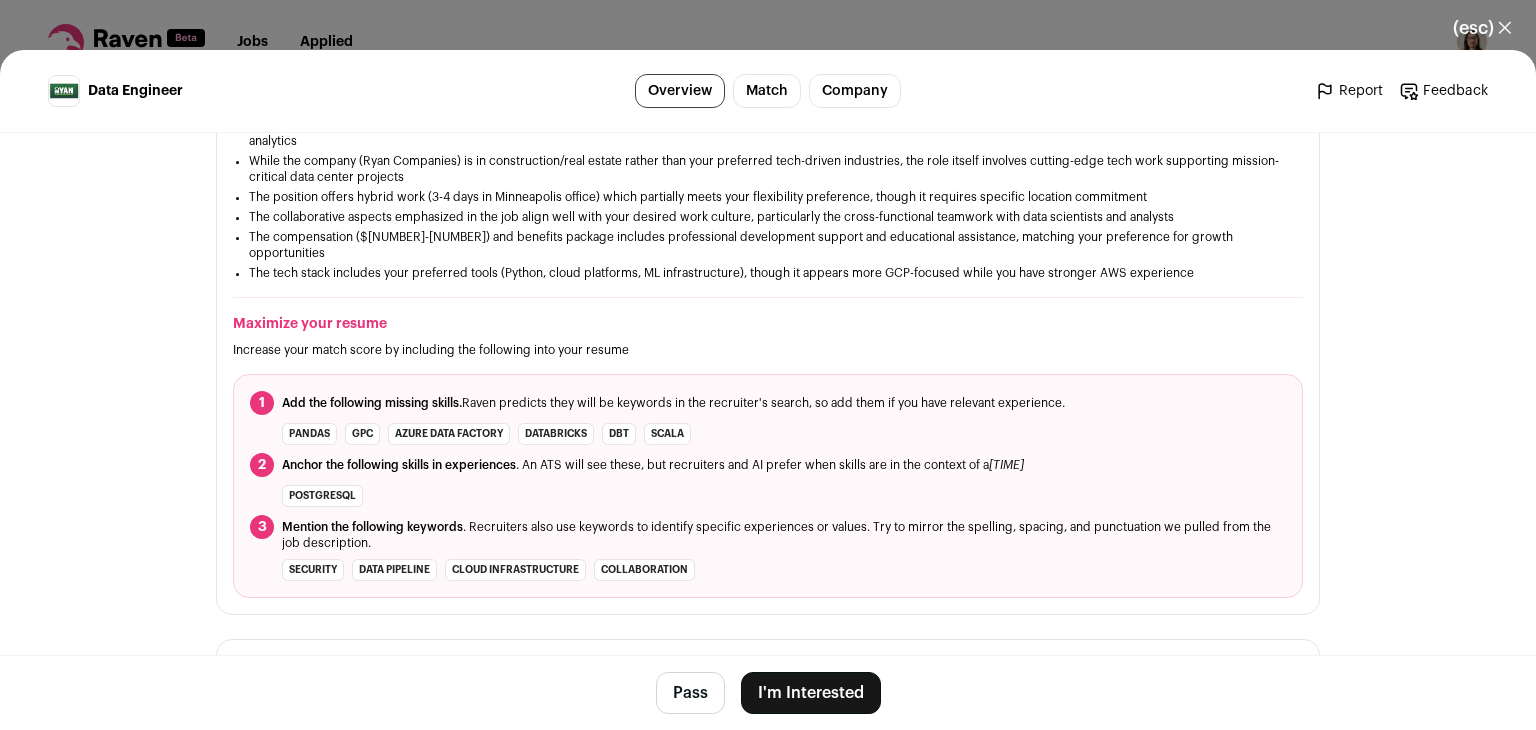 click on "(esc) ✕
Data Engineer
Overview
Match
Company
Report
Feedback
Report
Feedback
[COMPANY]
[DOMAIN]
Private" at bounding box center [768, 365] 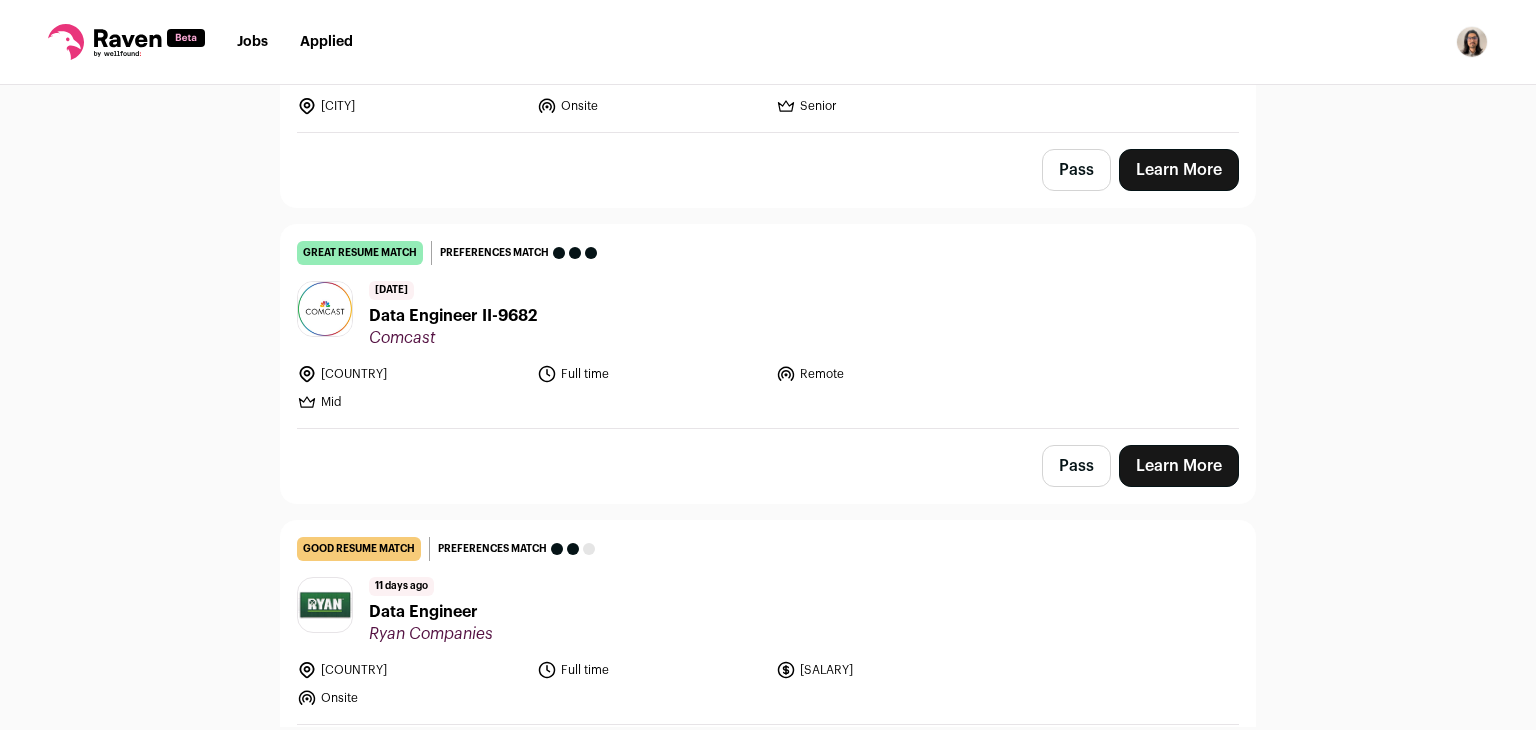 scroll, scrollTop: 960, scrollLeft: 0, axis: vertical 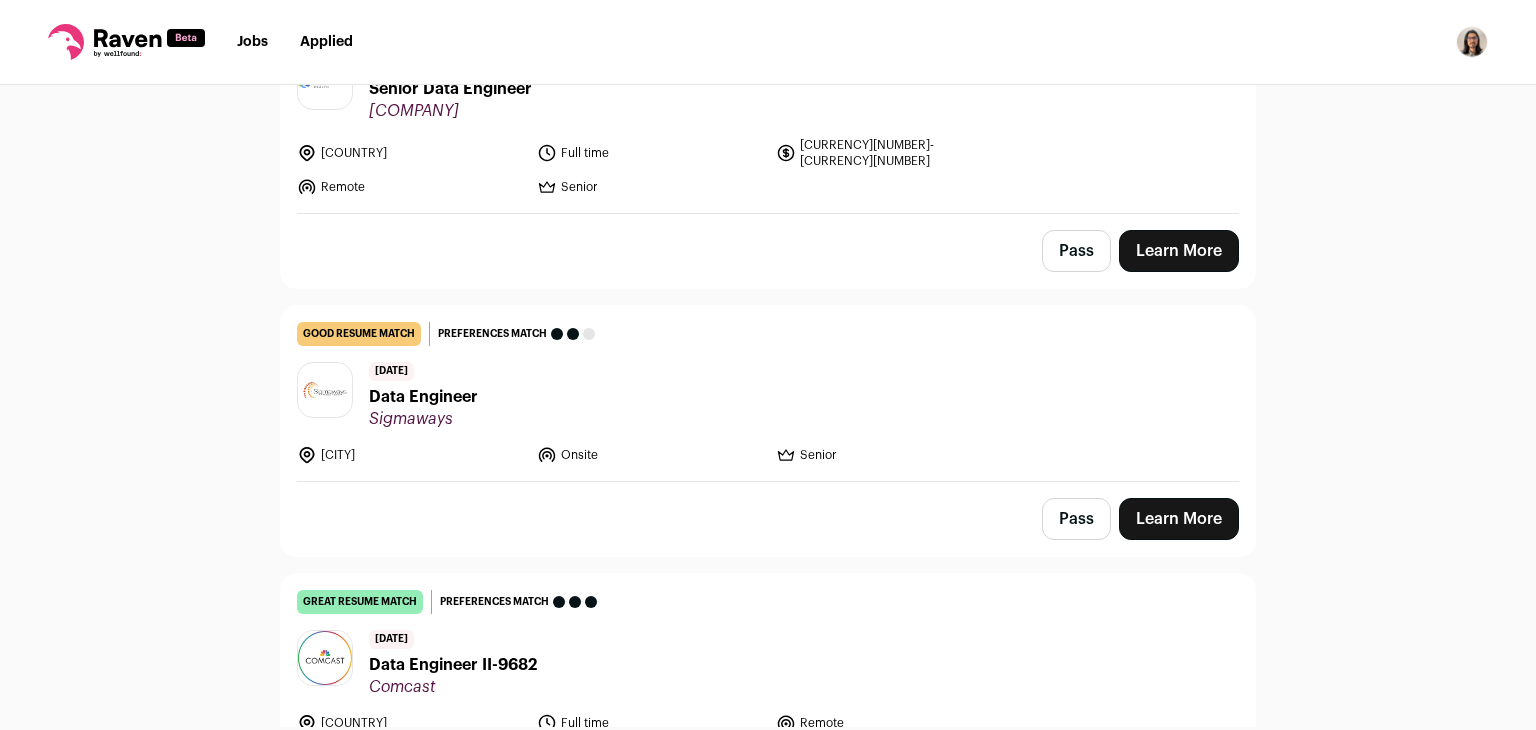 click on "Data Engineer" at bounding box center [423, 397] 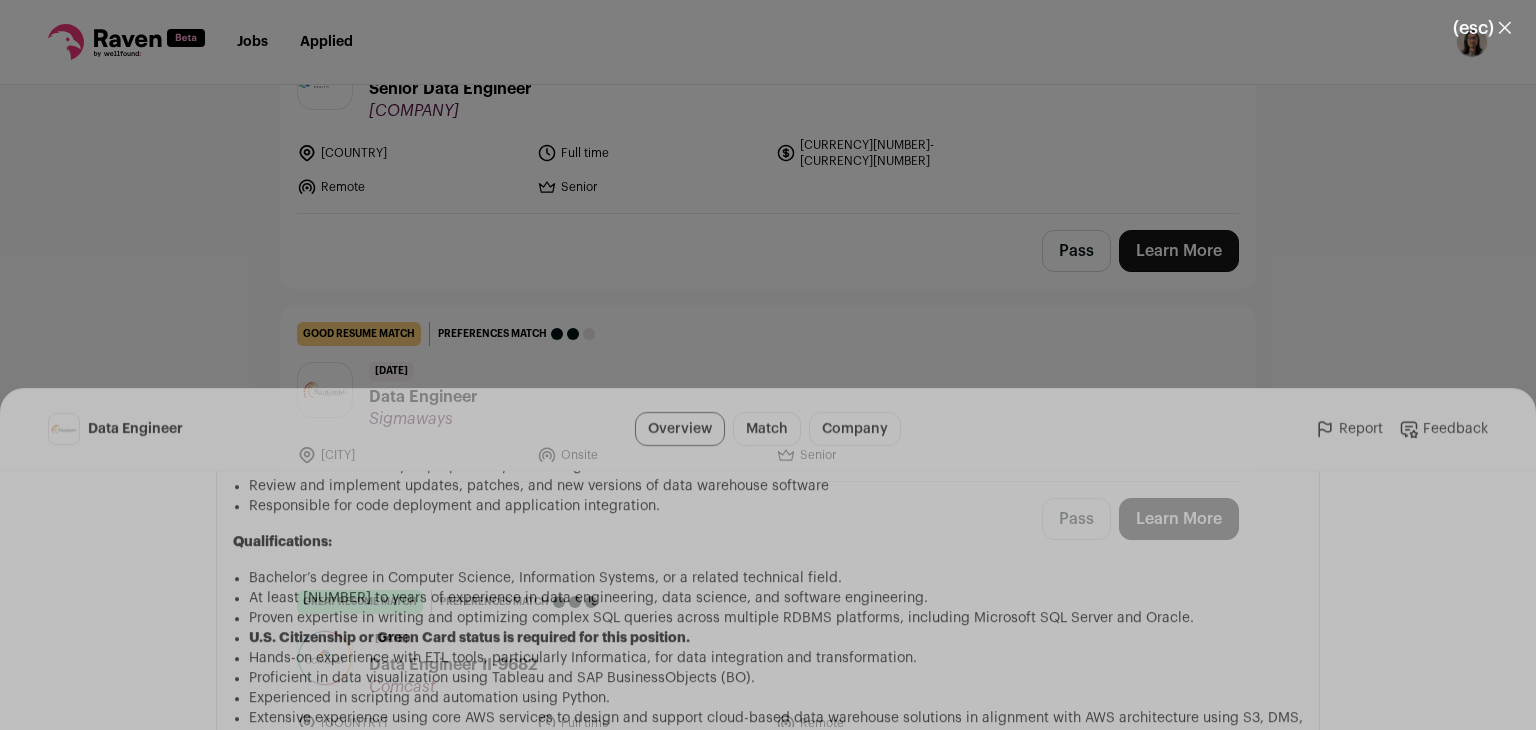 scroll, scrollTop: 1449, scrollLeft: 0, axis: vertical 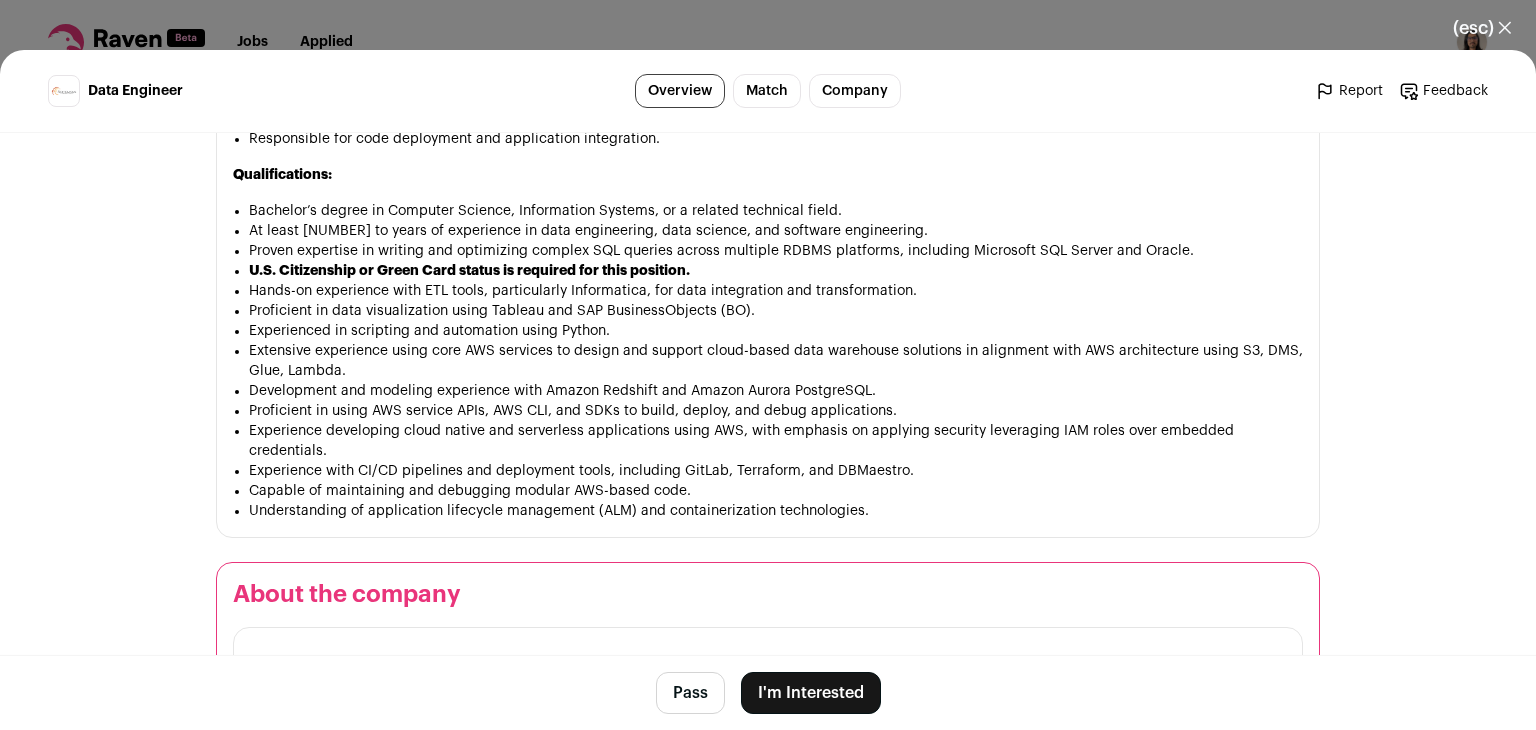 click on "(esc) ✕
Data Engineer
Overview
Match
Company
Report
Feedback
Report
Feedback
[COMPANY]
[DOMAIN]
Public / Private" at bounding box center [768, 365] 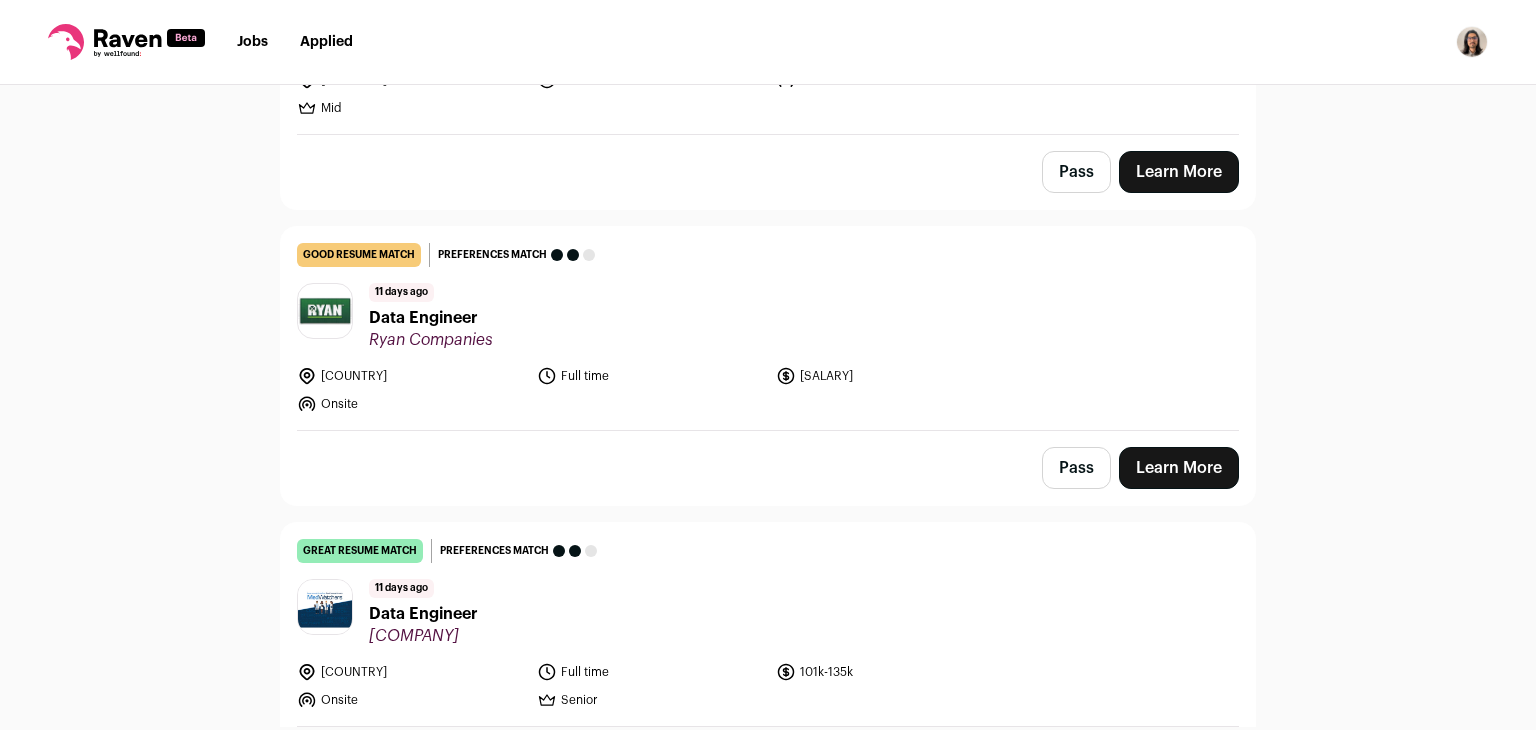 scroll, scrollTop: 1660, scrollLeft: 0, axis: vertical 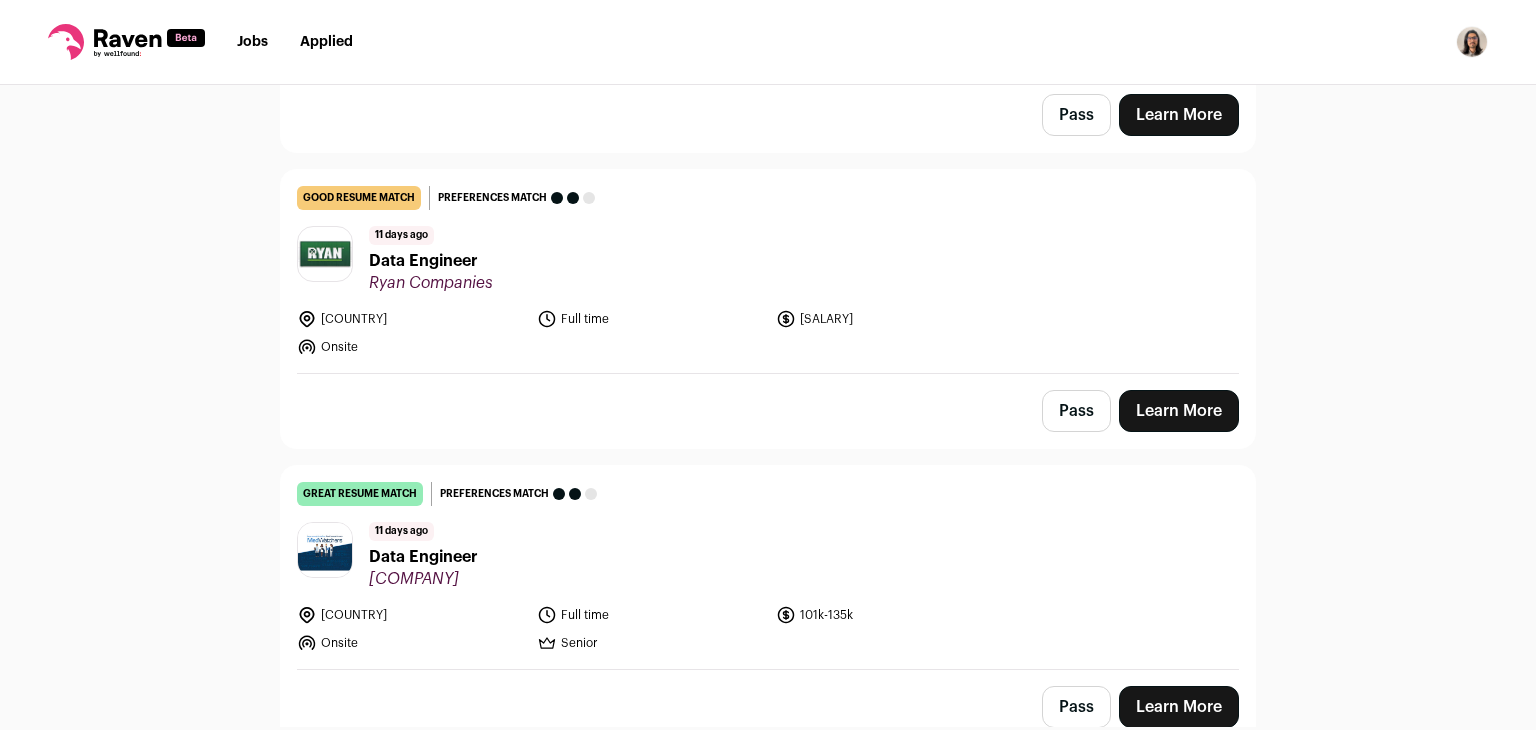 click on "[DATE] ago
Data Engineer
[COMPANY]" at bounding box center [768, 555] 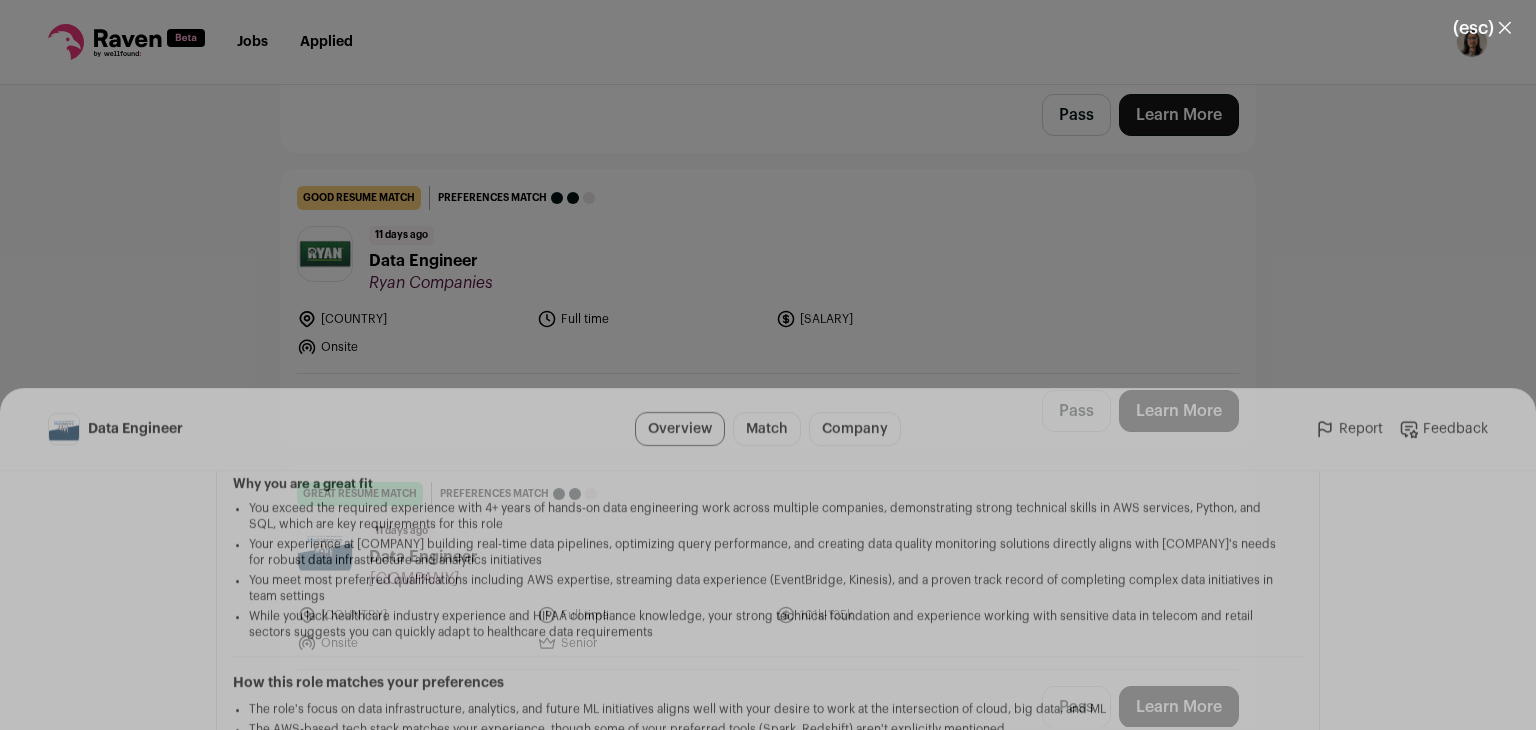 scroll, scrollTop: 700, scrollLeft: 0, axis: vertical 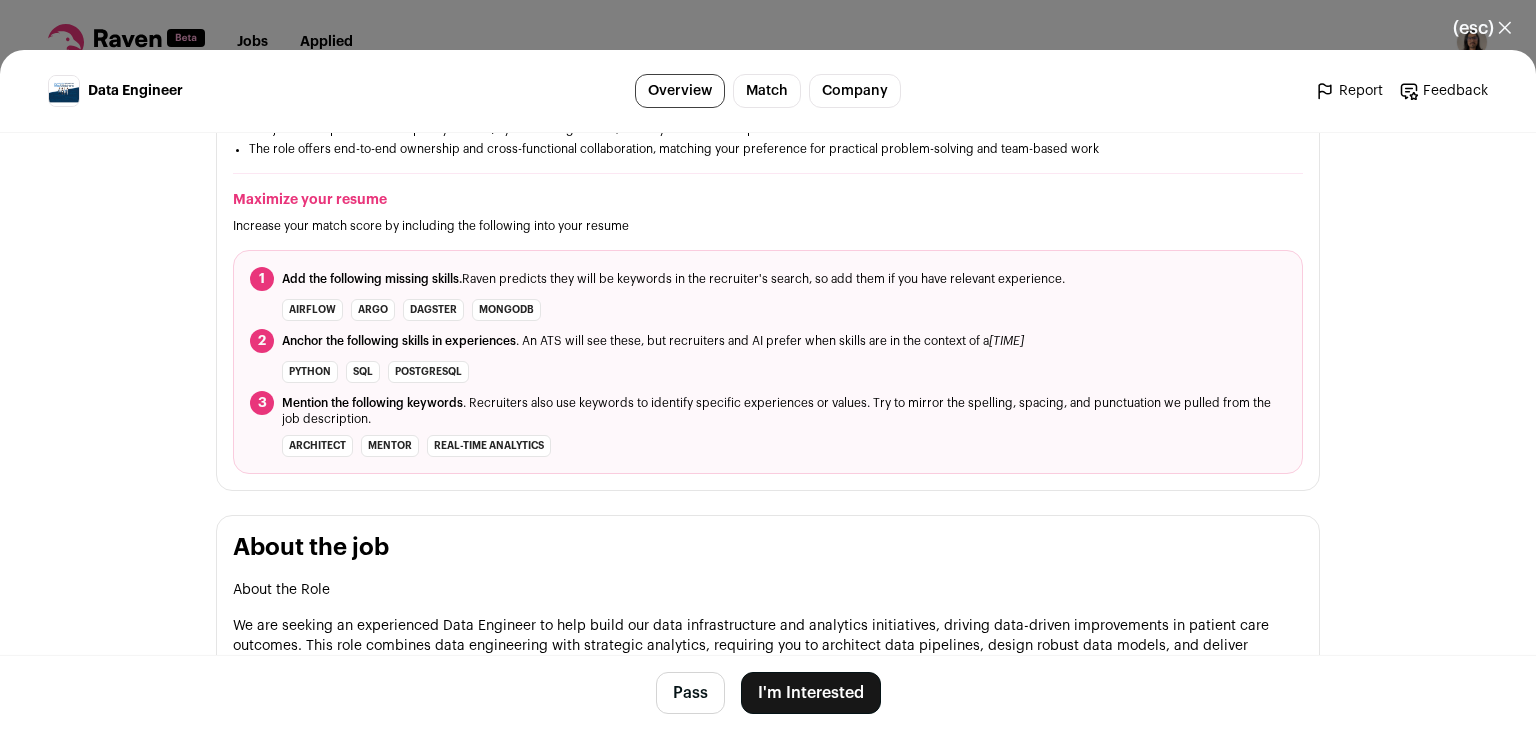 click on "(esc) ✕
Data Engineer
Overview
Match
Company
Report
Feedback
Report
Feedback
[COMPANY]
[WEBSITE]
Date Applied: [DATE]" at bounding box center [768, 365] 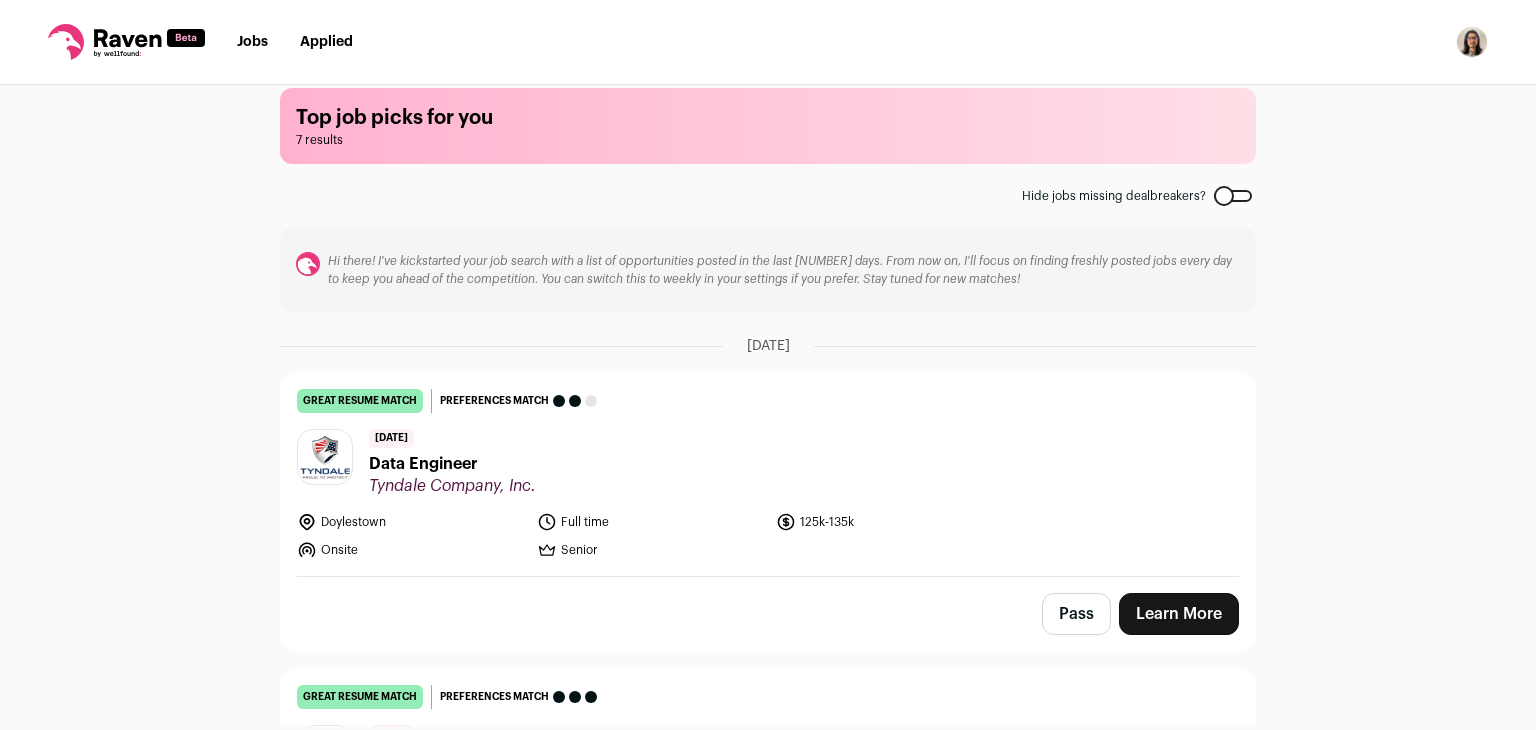 scroll, scrollTop: 0, scrollLeft: 0, axis: both 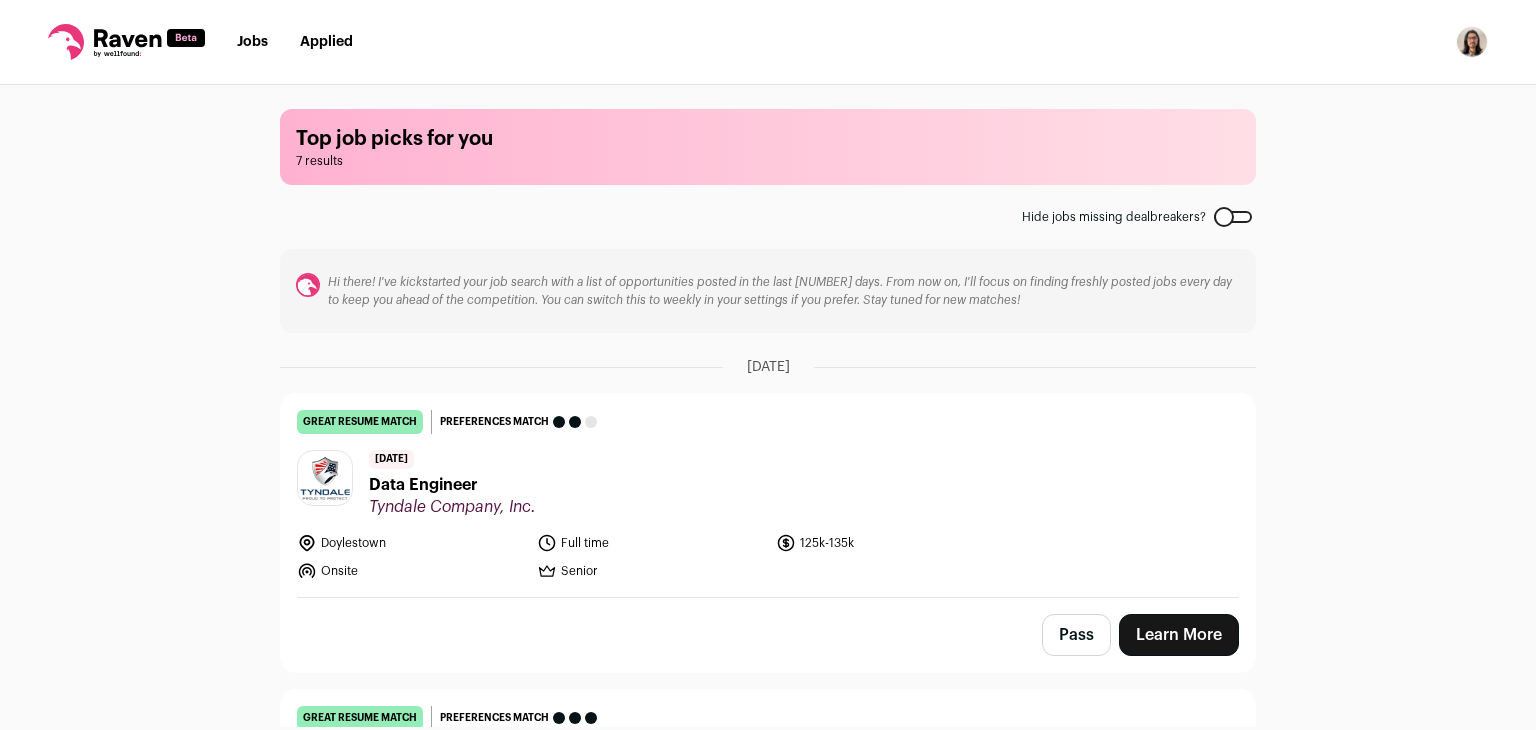 click at bounding box center [1233, 217] 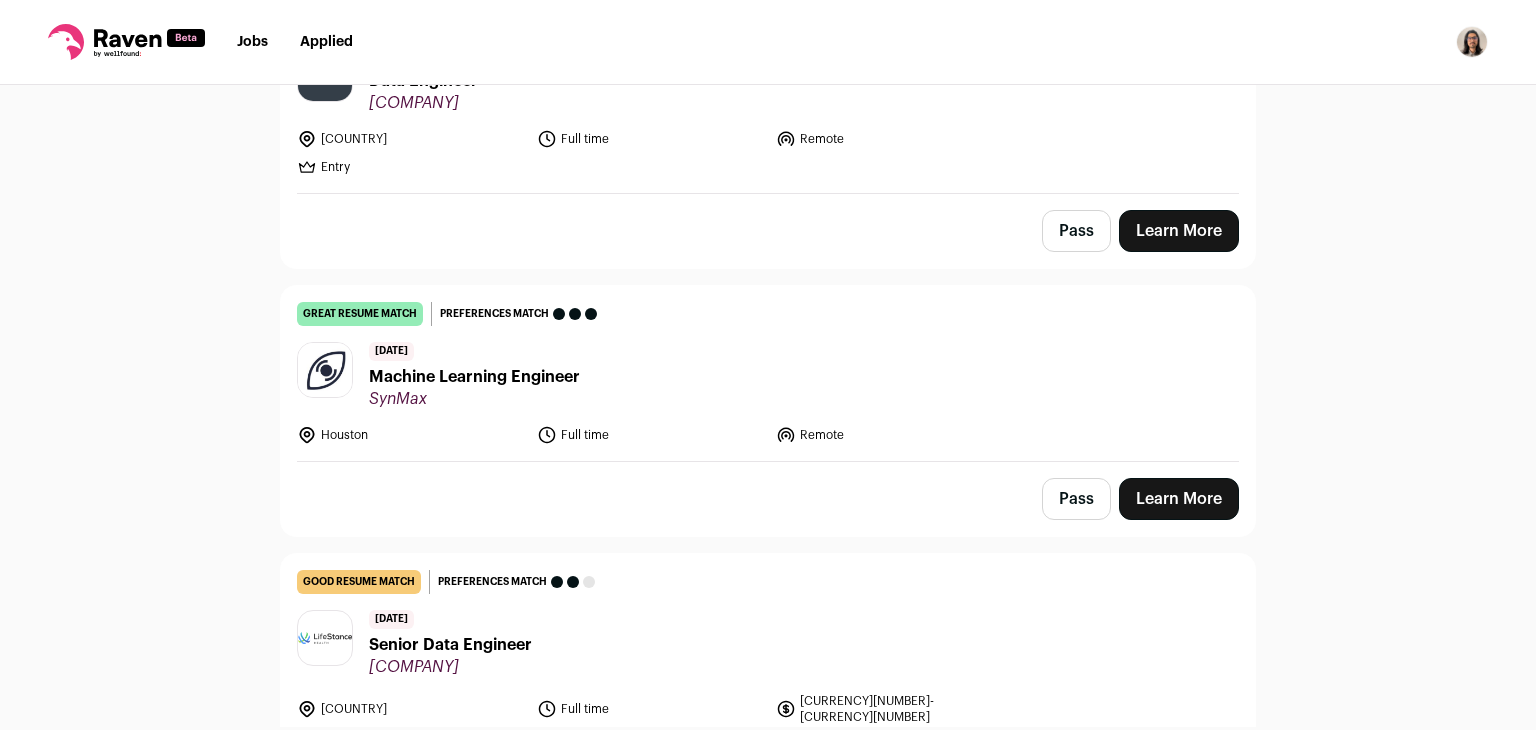 scroll, scrollTop: 500, scrollLeft: 0, axis: vertical 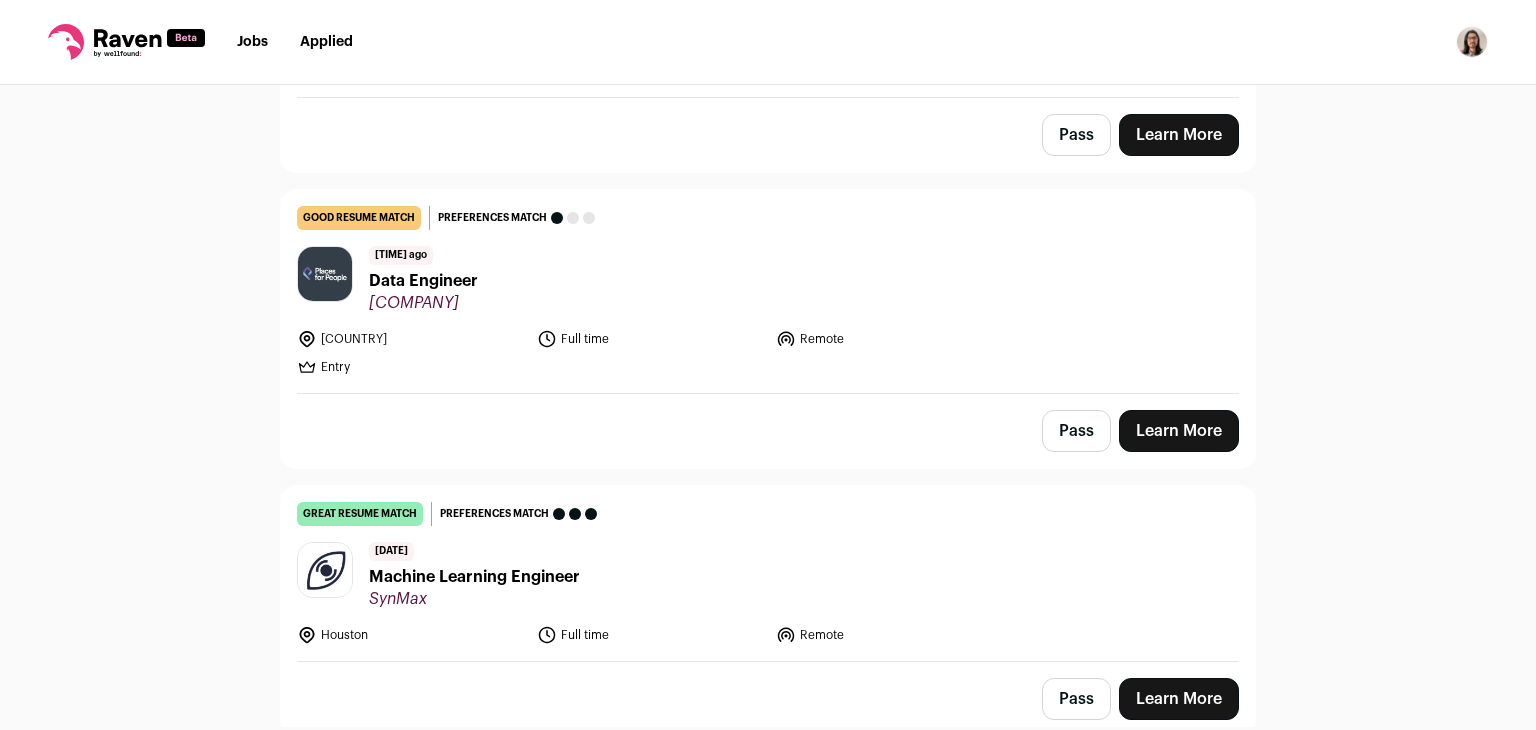 click on "[DATE]
Data Engineer
Places for People" at bounding box center [768, 279] 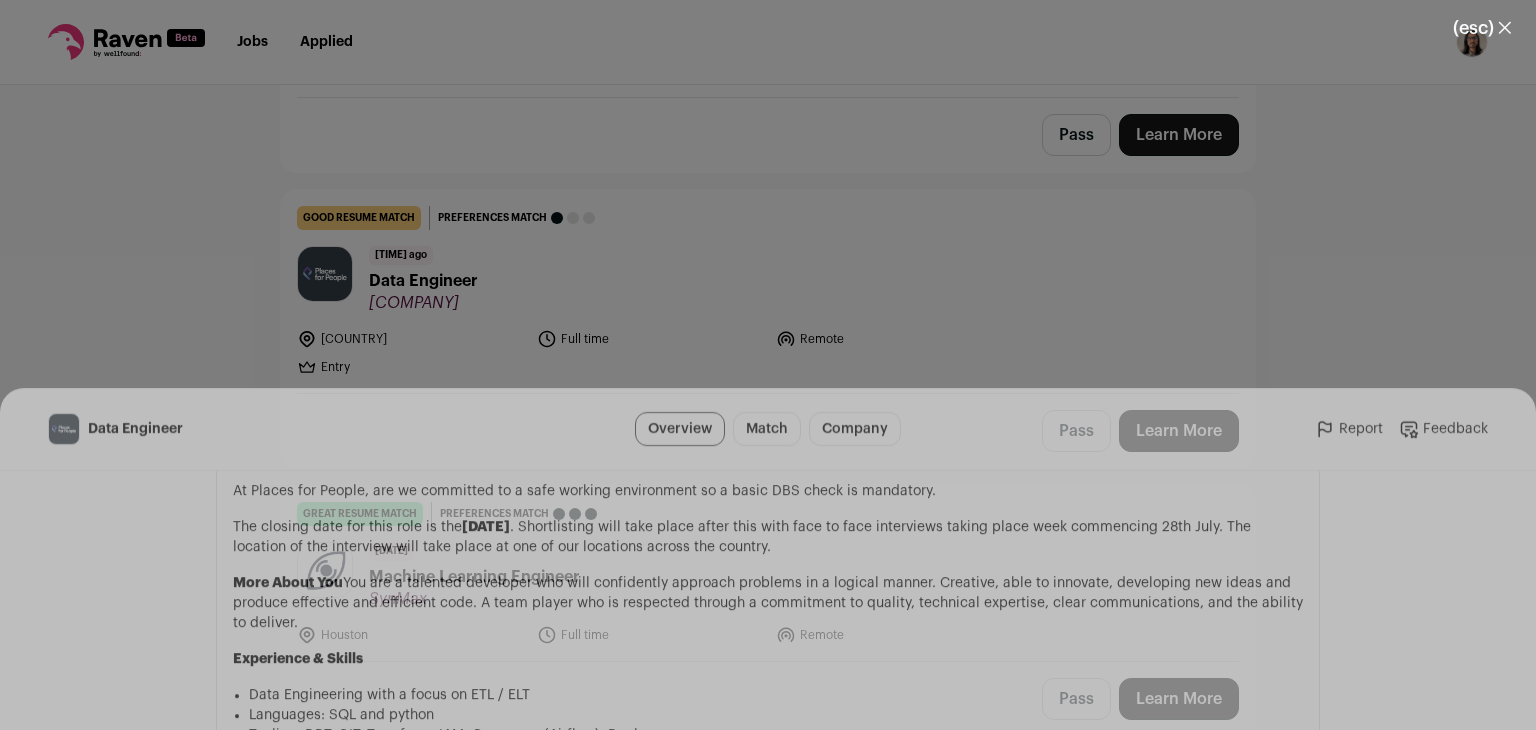 scroll, scrollTop: 1600, scrollLeft: 0, axis: vertical 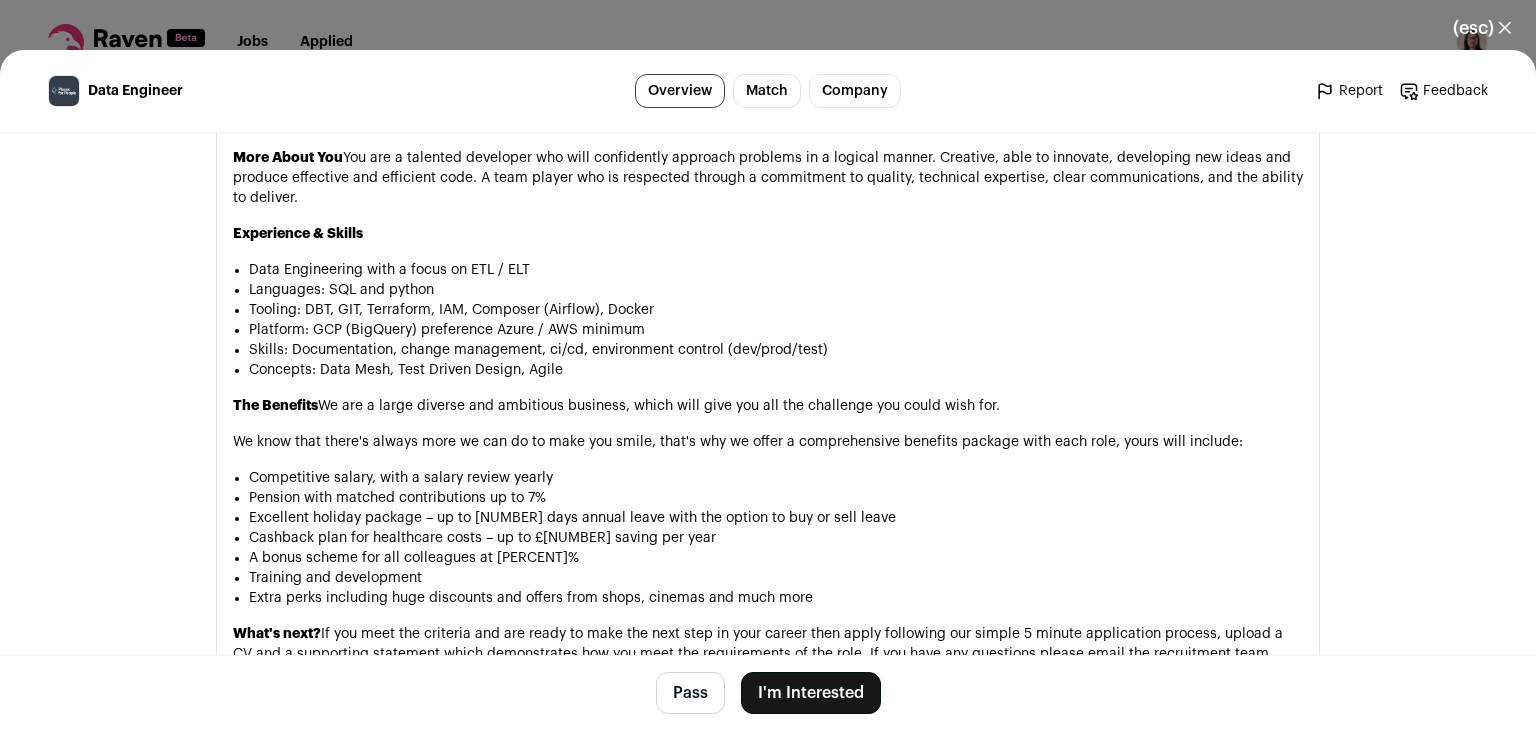 click on "(esc) ✕
Data Engineer
Overview
Match
Company
Report
Feedback
Report
Feedback
Places for People
placesforpeople.[EMAIL]" at bounding box center [768, 365] 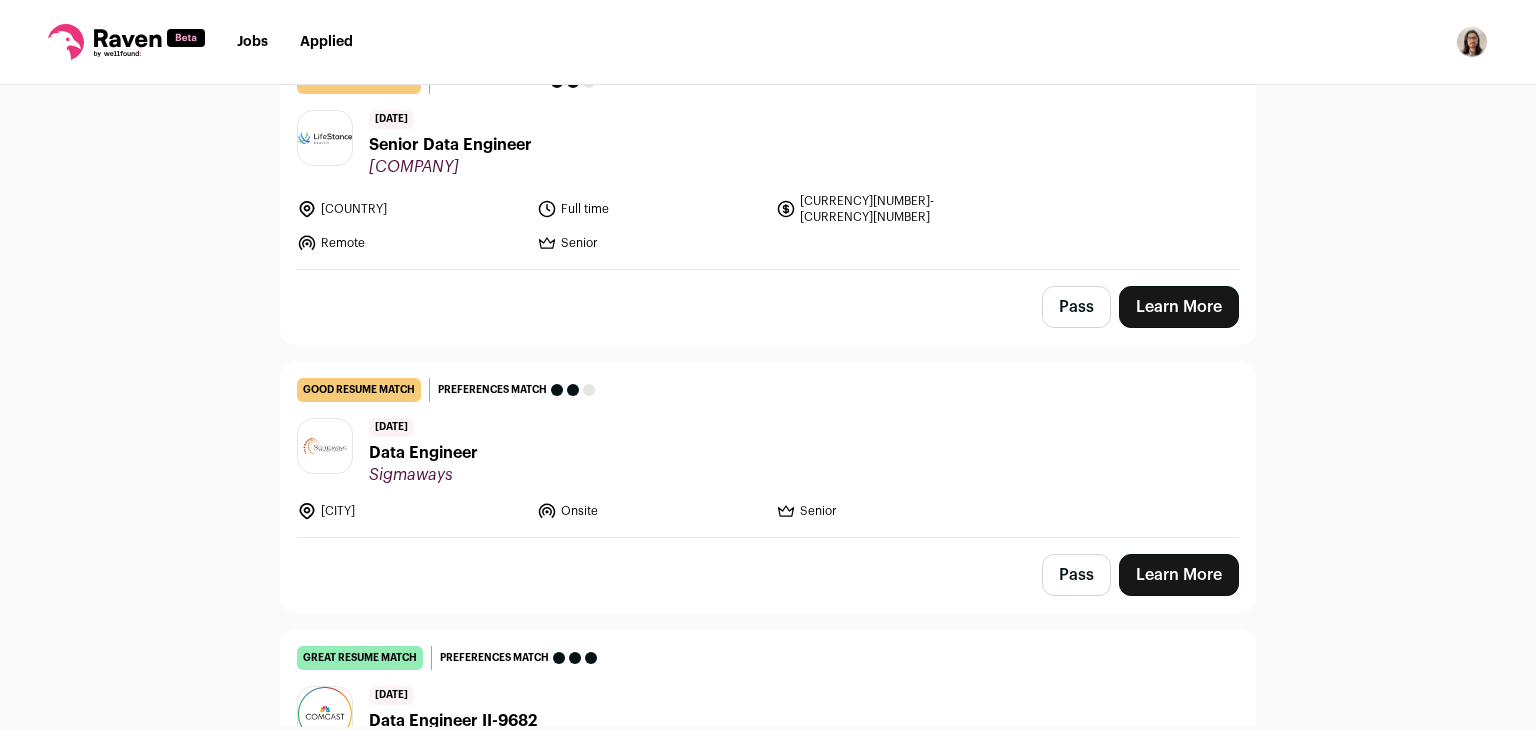 scroll, scrollTop: 1100, scrollLeft: 0, axis: vertical 